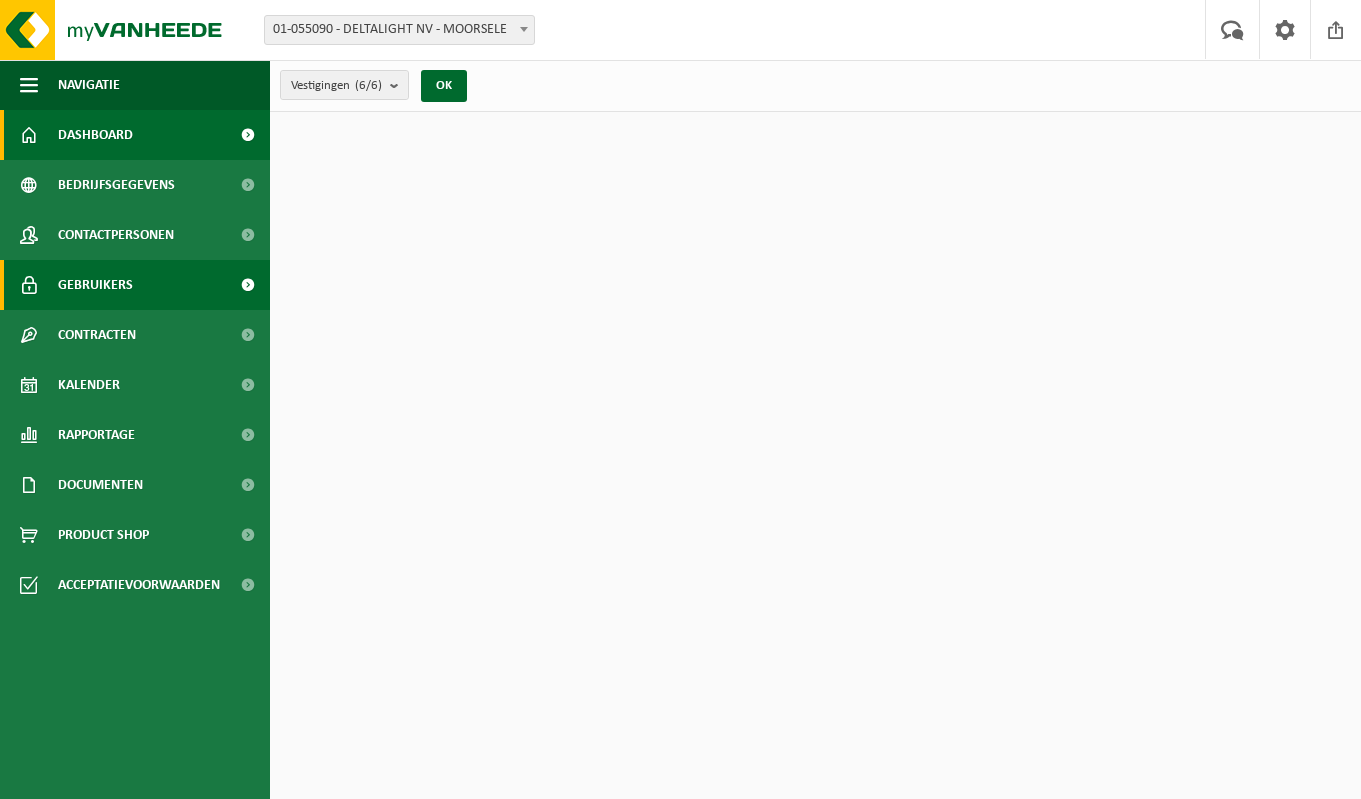 scroll, scrollTop: 0, scrollLeft: 0, axis: both 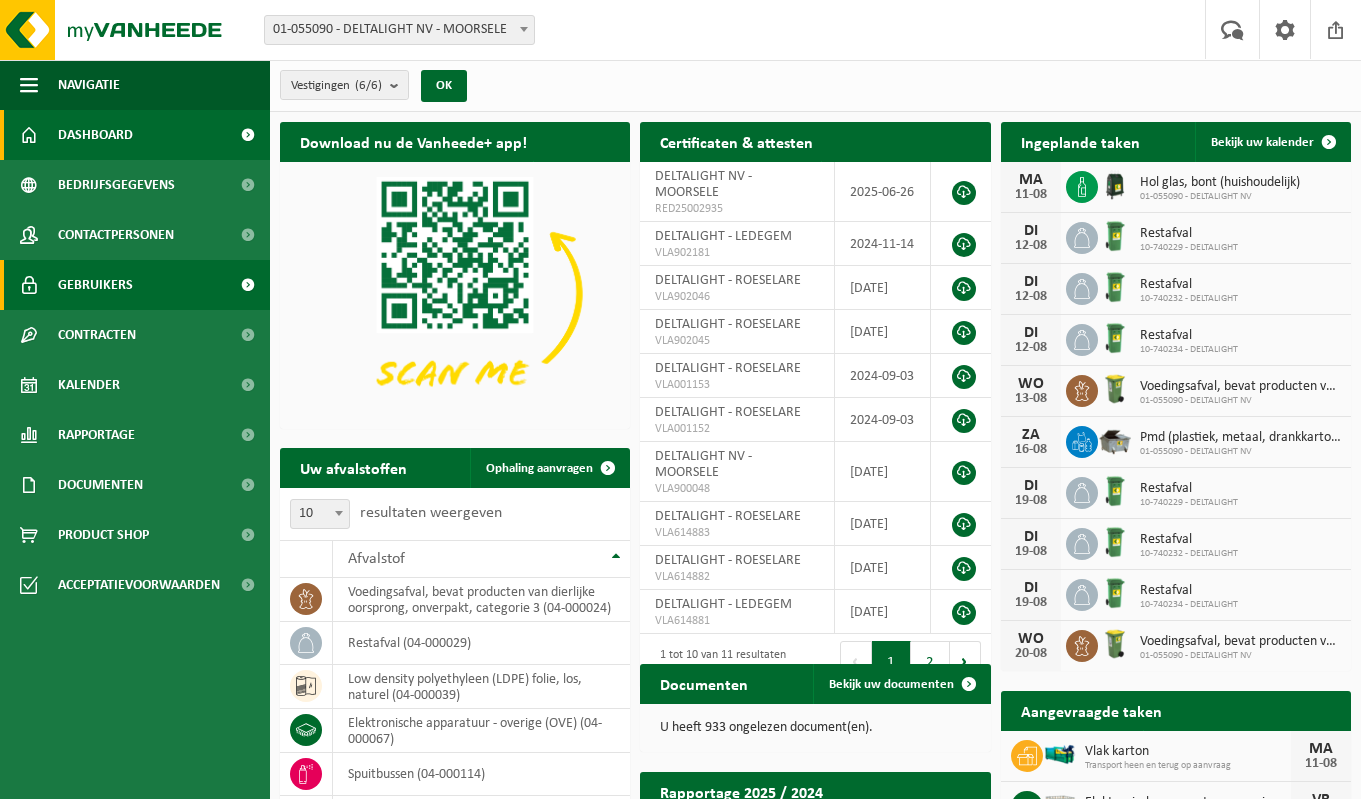click on "Gebruikers" at bounding box center (135, 285) 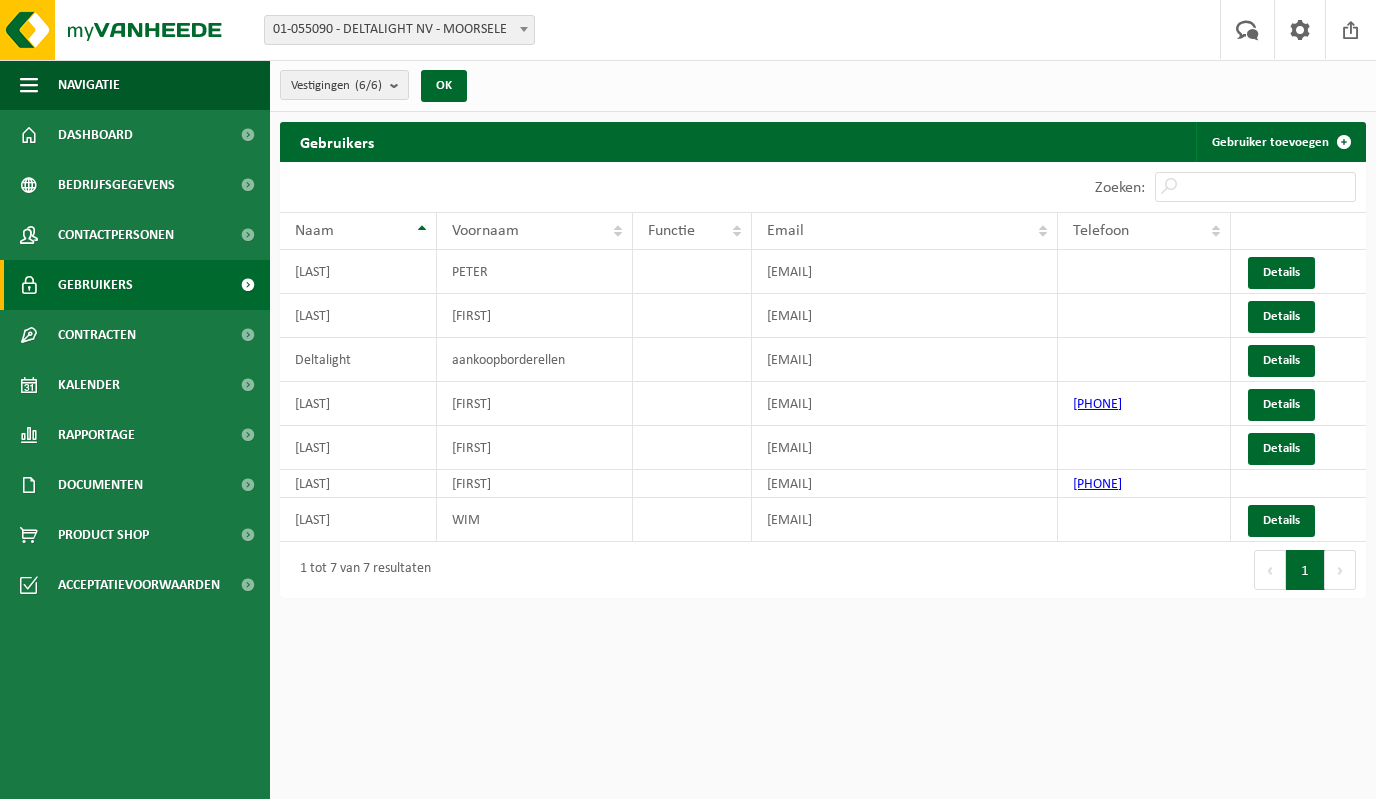 scroll, scrollTop: 0, scrollLeft: 0, axis: both 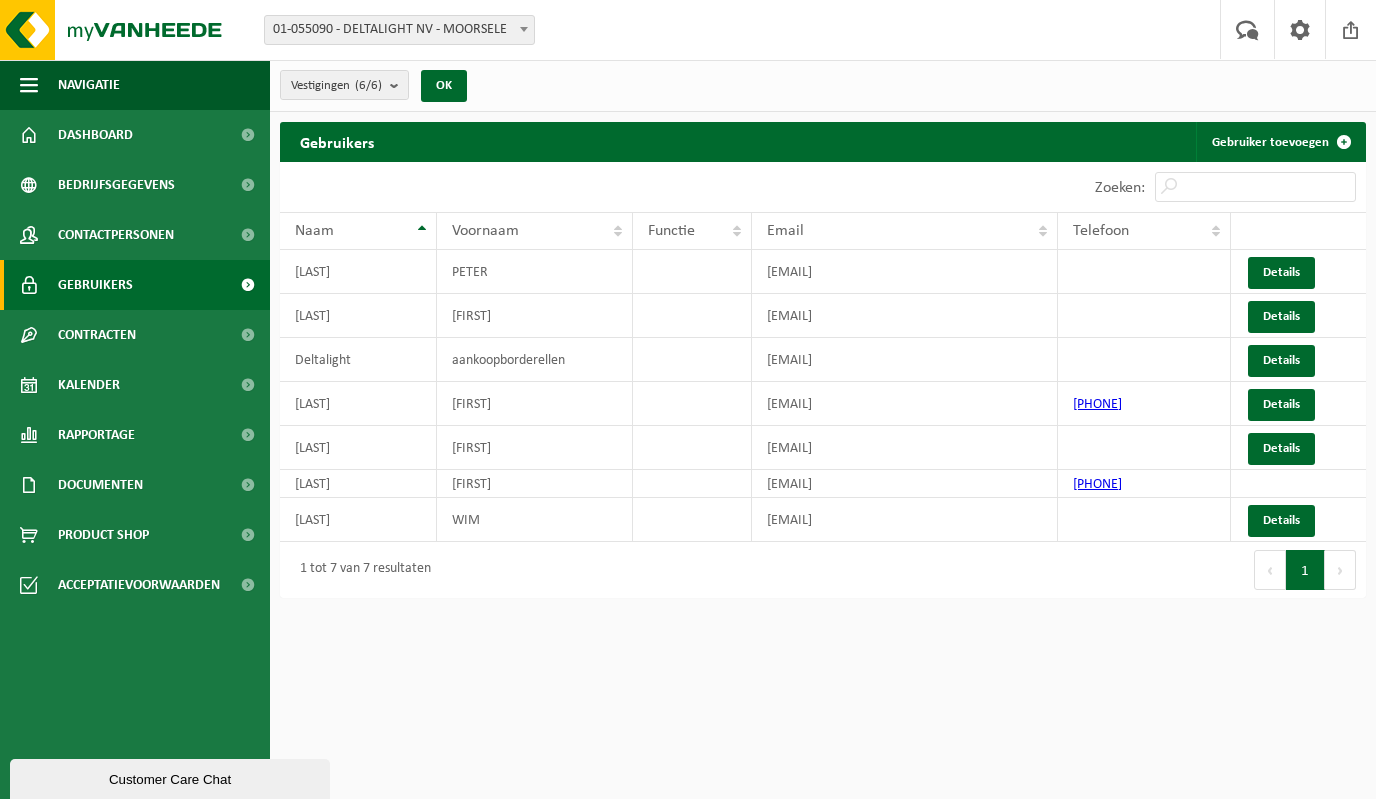 click on "Vestiging:       01-055090 - DELTALIGHT NV - MOORSELE 10-740229 - DELTALIGHT - LEDEGEM 10-937727 - DELTALIGHT - WEVELGEM 10-740232 - DELTALIGHT - ROESELARE 10-740234 - DELTALIGHT - ROESELARE 10-943735 - DELTALIGHT - MOORSELE   01-055090 - DELTALIGHT NV - MOORSELE          Welkom  [FIRST] [LAST]         Uw feedback               Afmelden                     Navigatie                 Uw feedback               Afmelden                 Dashboard               Bedrijfsgegevens               Contactpersonen               Gebruikers               Contracten               Actieve contracten             Historiek contracten                 Kalender               Rapportage               In grafiekvorm             In lijstvorm                 Documenten               Facturen             Documenten                 Product Shop               Acceptatievoorwaarden                                   Vestigingen  (6/6)               Alles selecteren   Alles deselecteren   Actieve selecteren" at bounding box center (688, 399) 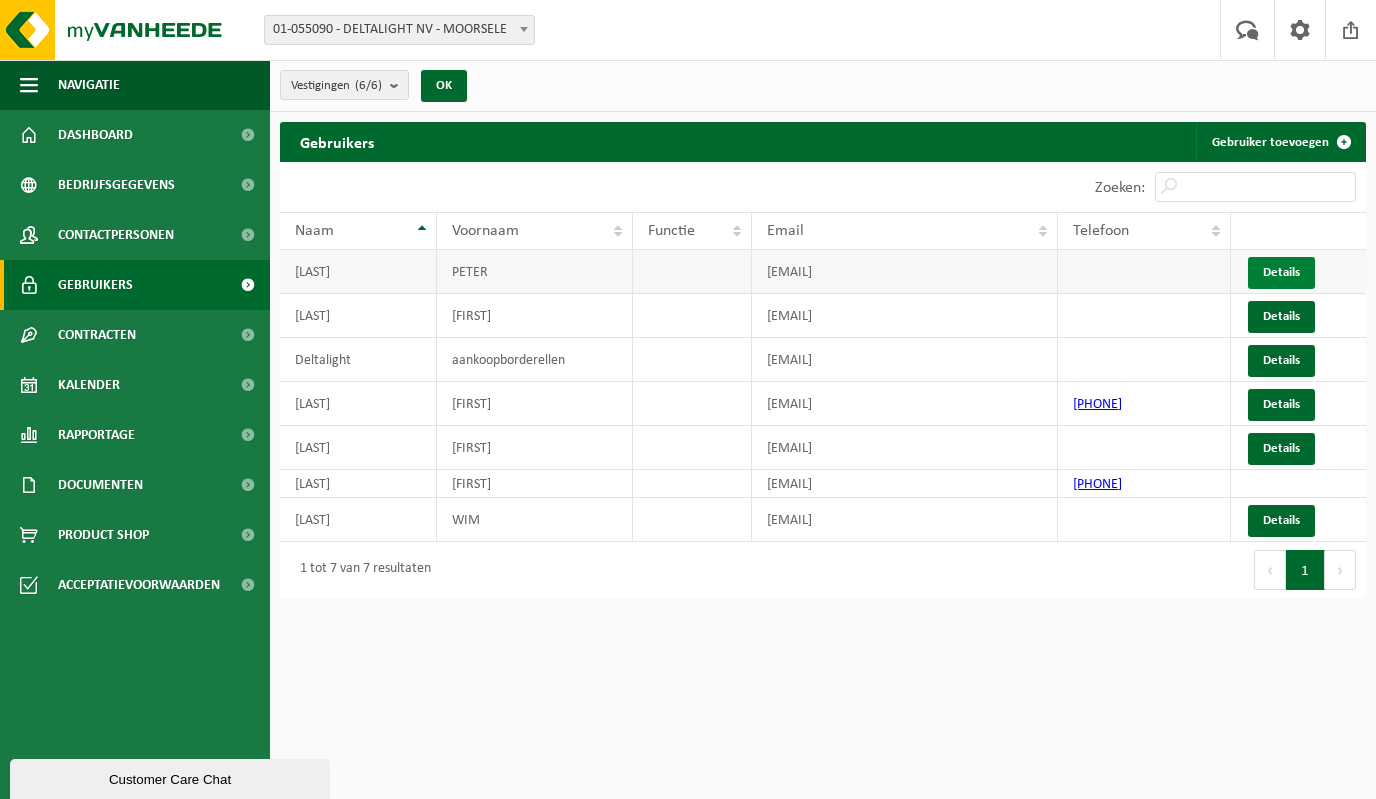 click on "Details" at bounding box center [1281, 273] 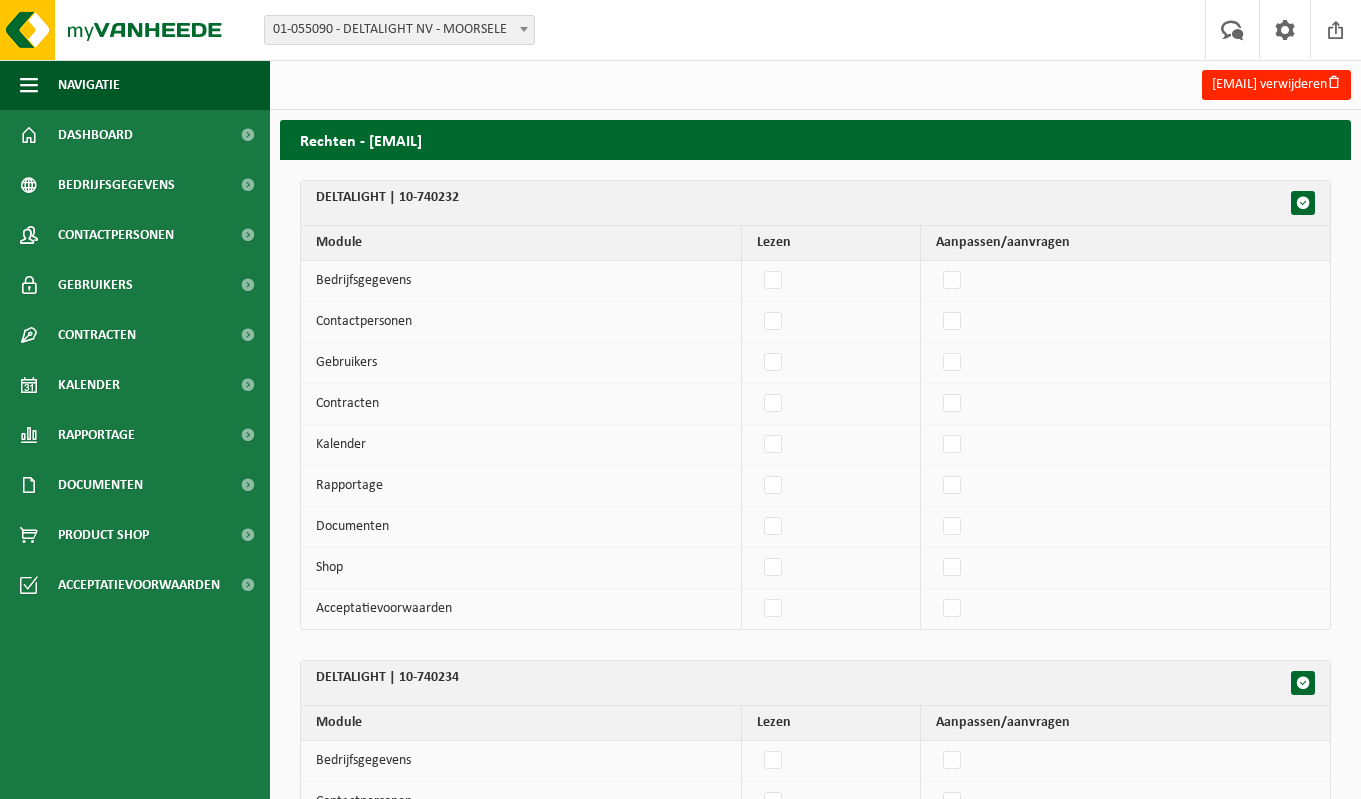 scroll, scrollTop: 0, scrollLeft: 0, axis: both 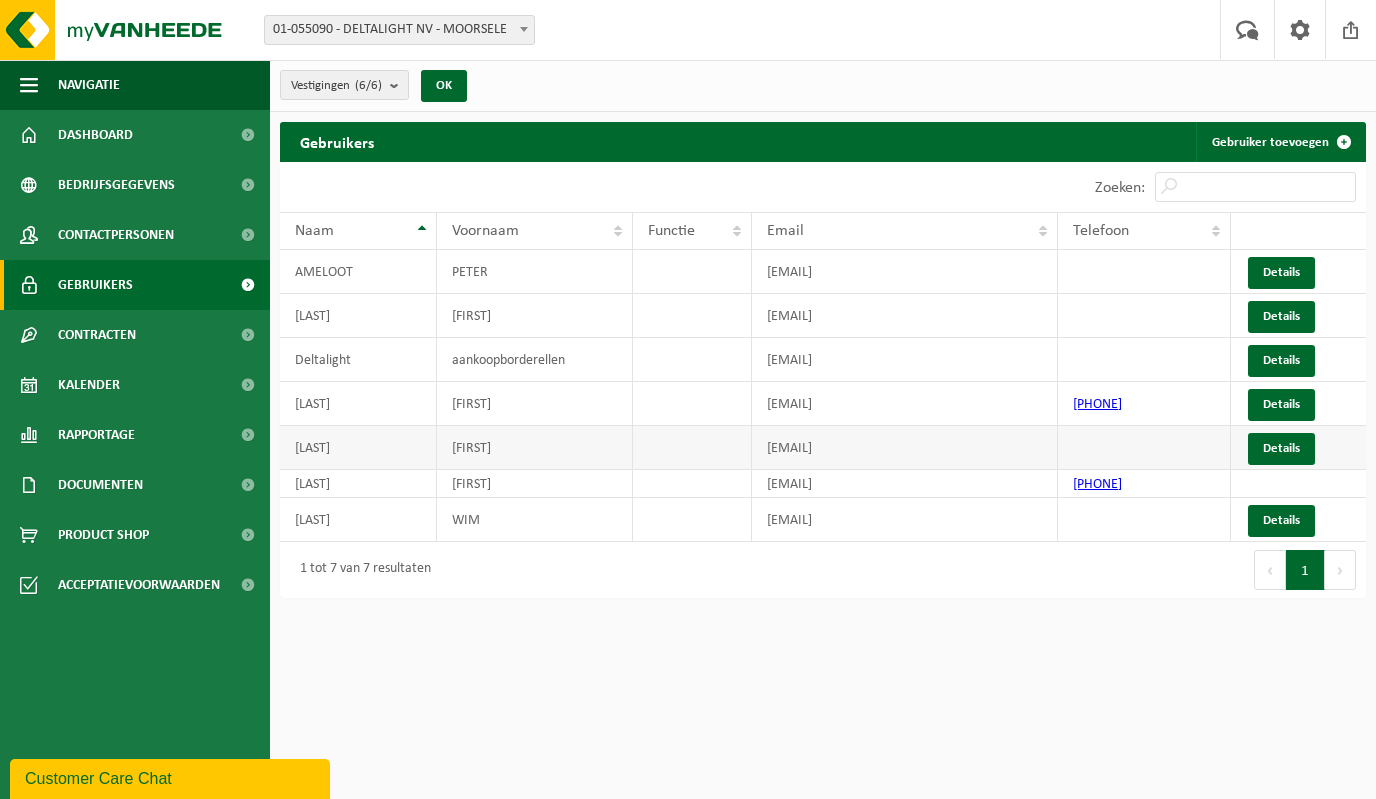 click on "Details" at bounding box center [1298, 448] 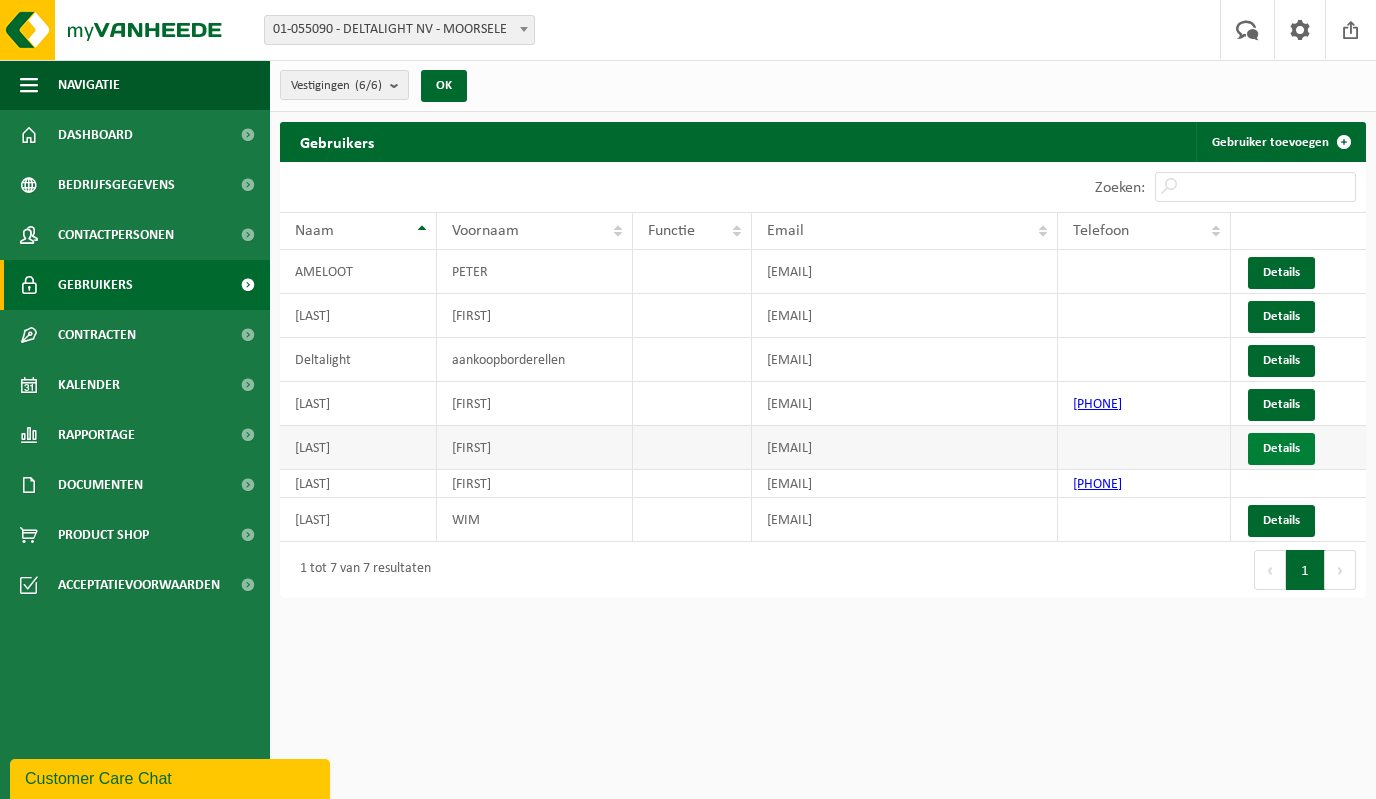 click on "Details" at bounding box center (1281, 448) 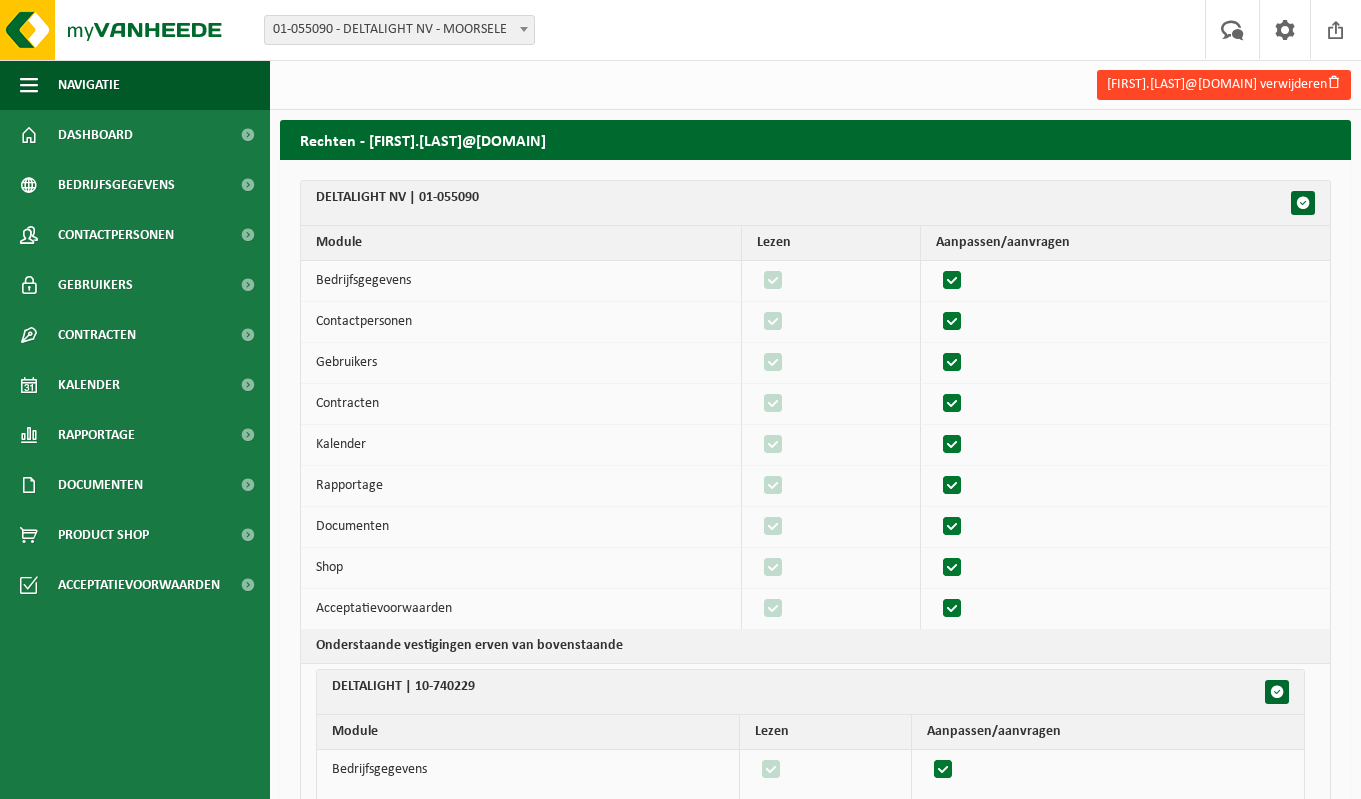 scroll, scrollTop: 0, scrollLeft: 0, axis: both 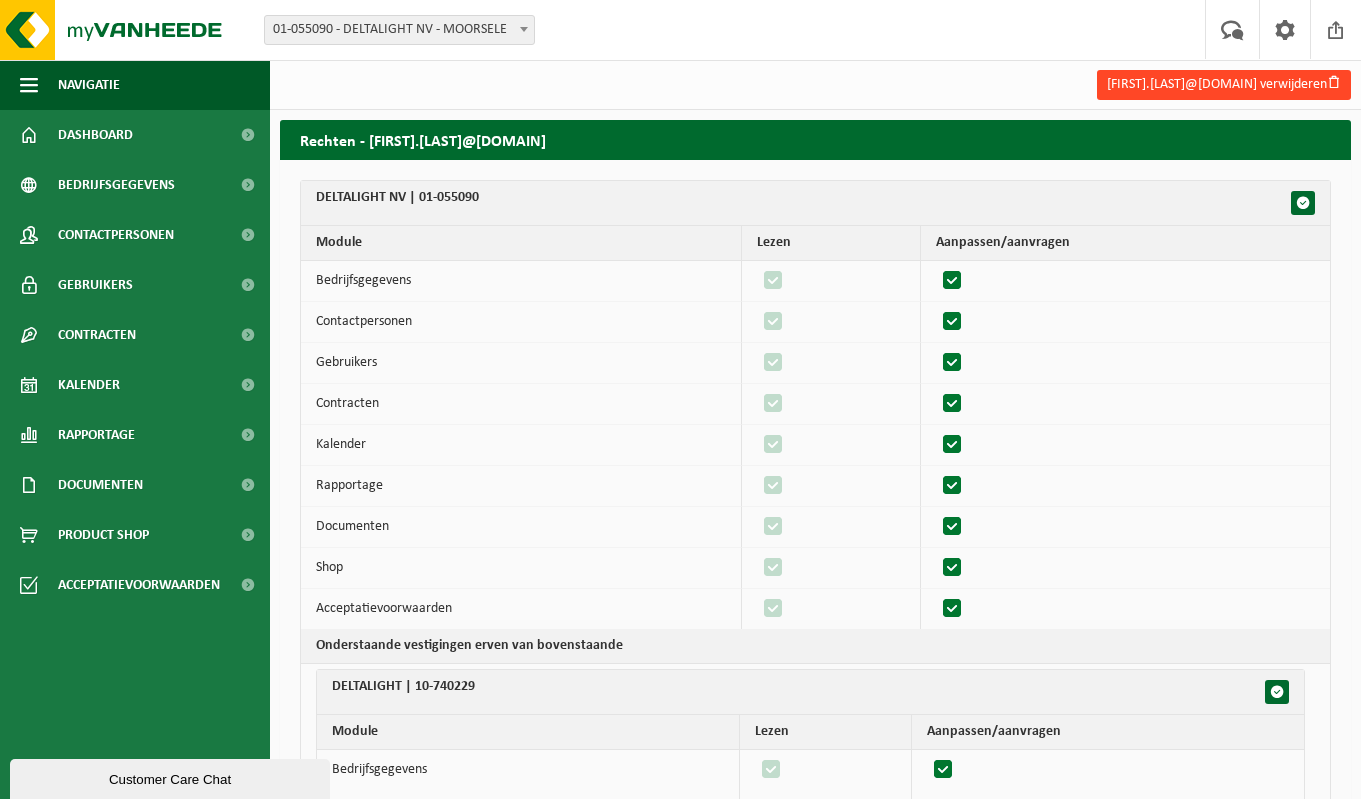 click on "[FIRST].[LAST]@[DOMAIN] verwijderen" at bounding box center (1224, 85) 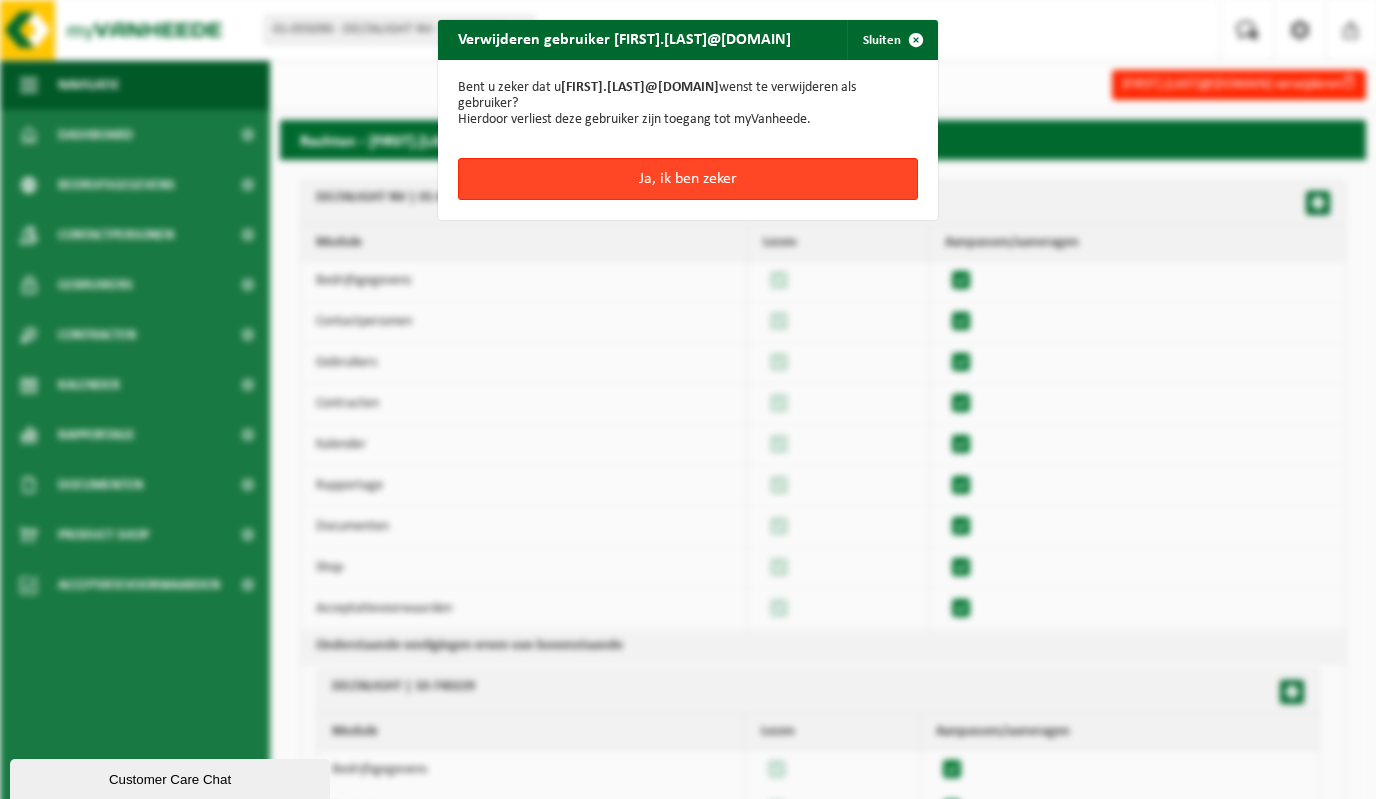 click on "Ja, ik ben zeker" at bounding box center [688, 179] 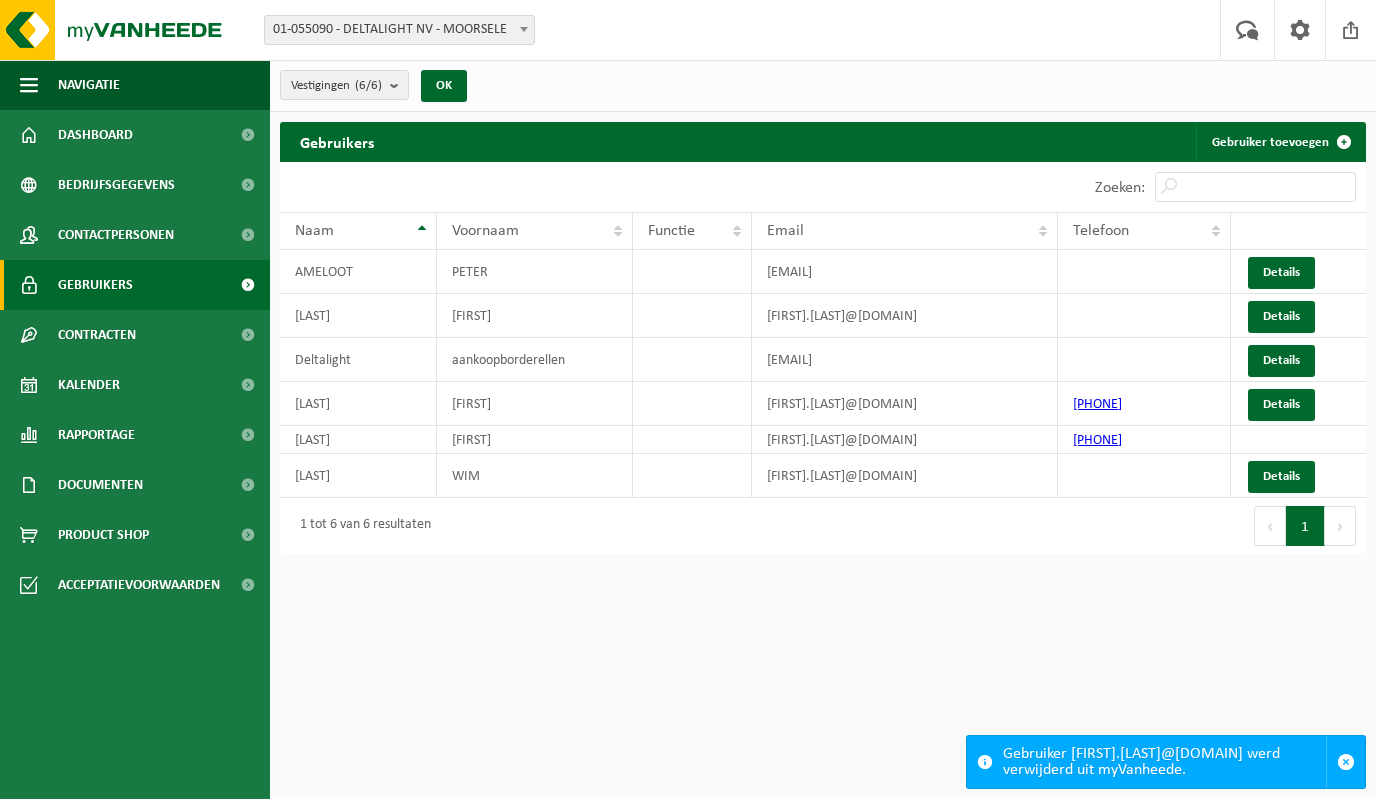 scroll, scrollTop: 0, scrollLeft: 0, axis: both 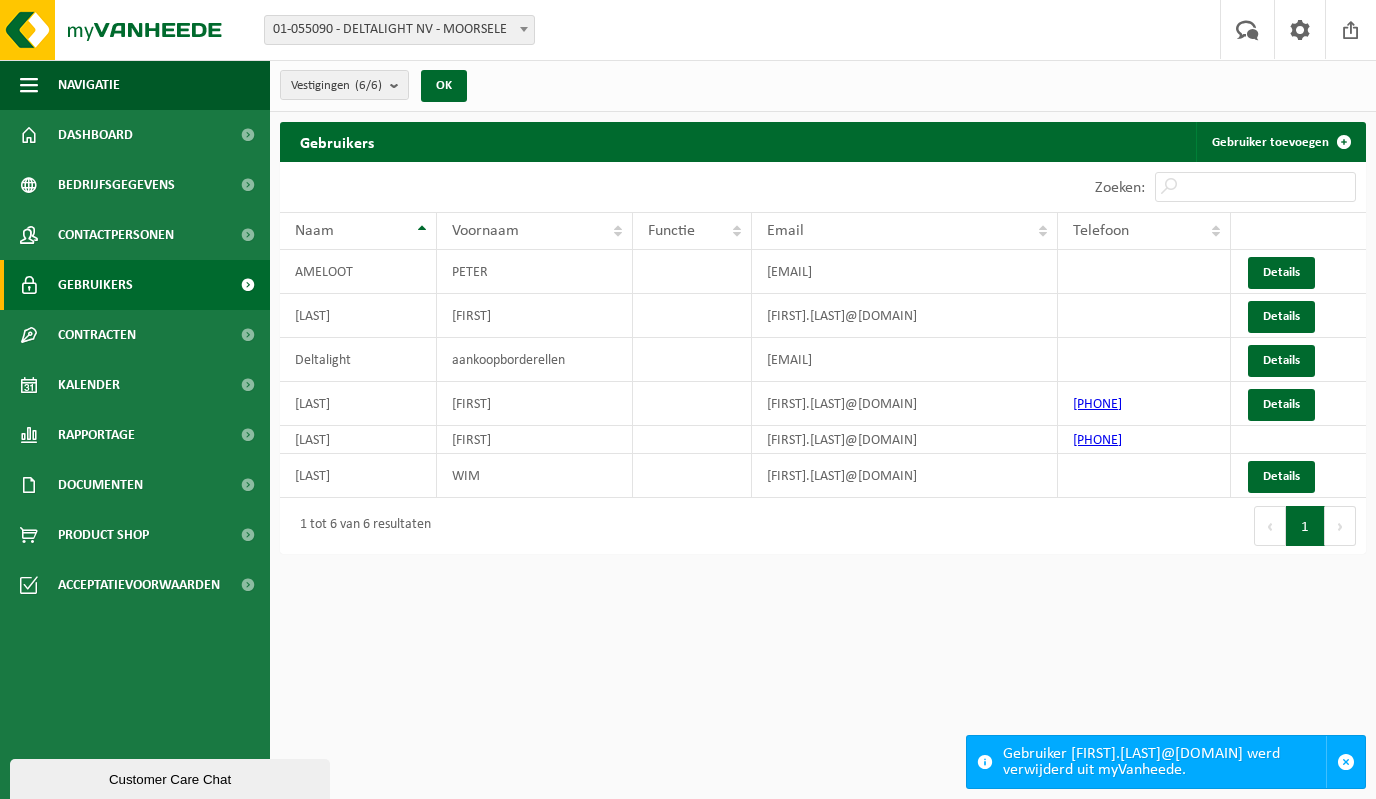 click on "Vestiging:       01-055090 - DELTALIGHT NV - MOORSELE 10-740229 - DELTALIGHT - LEDEGEM 10-937727 - DELTALIGHT - WEVELGEM 10-740232 - DELTALIGHT - ROESELARE 10-740234 - DELTALIGHT - ROESELARE 10-943735 - DELTALIGHT - MOORSELE   01-055090 - DELTALIGHT NV - MOORSELE          Welkom  THOMAS VANHOUCKE         Uw feedback               Afmelden                     Navigatie                 Uw feedback               Afmelden                 Dashboard               Bedrijfsgegevens               Contactpersonen               Gebruikers               Contracten               Actieve contracten             Historiek contracten                 Kalender               Rapportage               In grafiekvorm             In lijstvorm                 Documenten               Facturen             Documenten                 Product Shop               Acceptatievoorwaarden                                   Vestigingen  (6/6)               Alles selecteren   Alles deselecteren   Actieve selecteren" at bounding box center [688, 399] 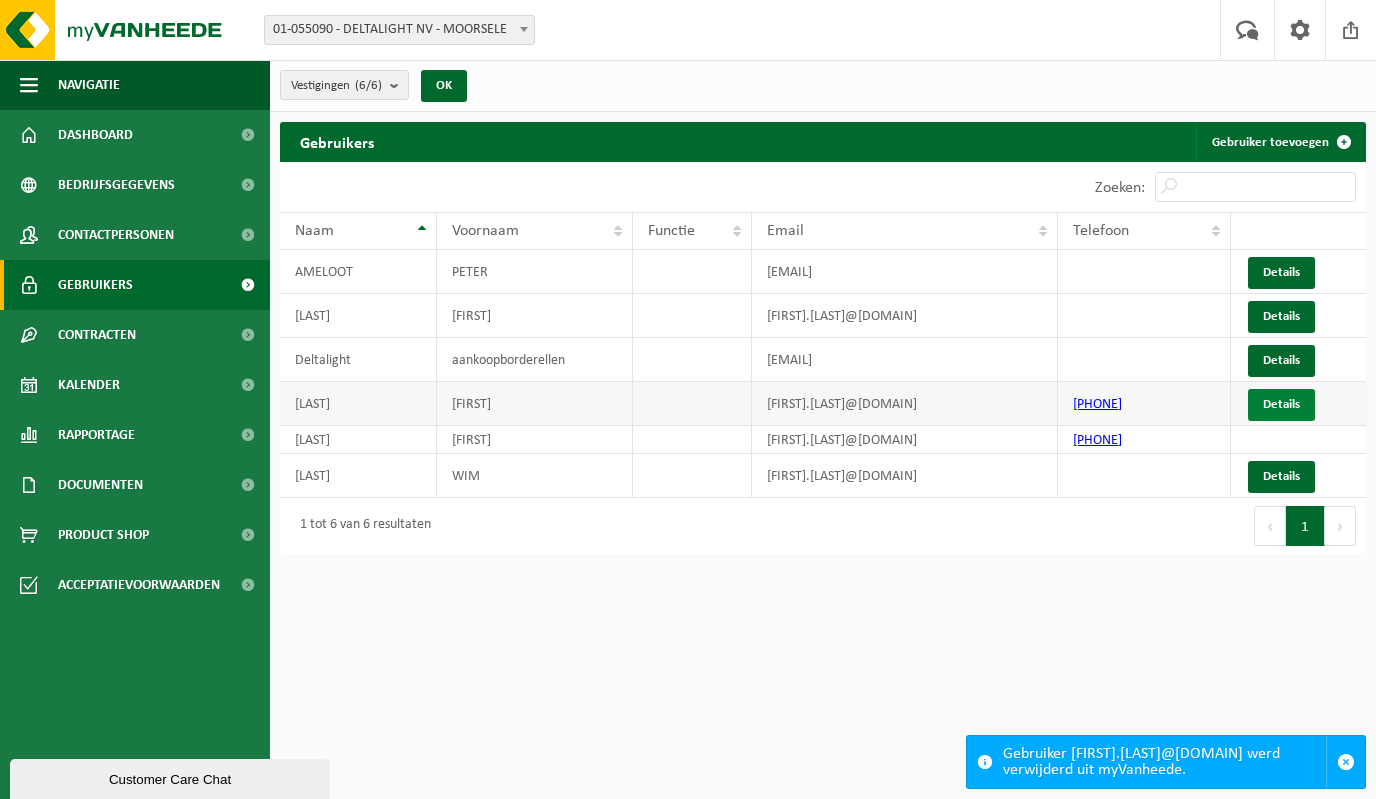 click on "Details" at bounding box center (1281, 404) 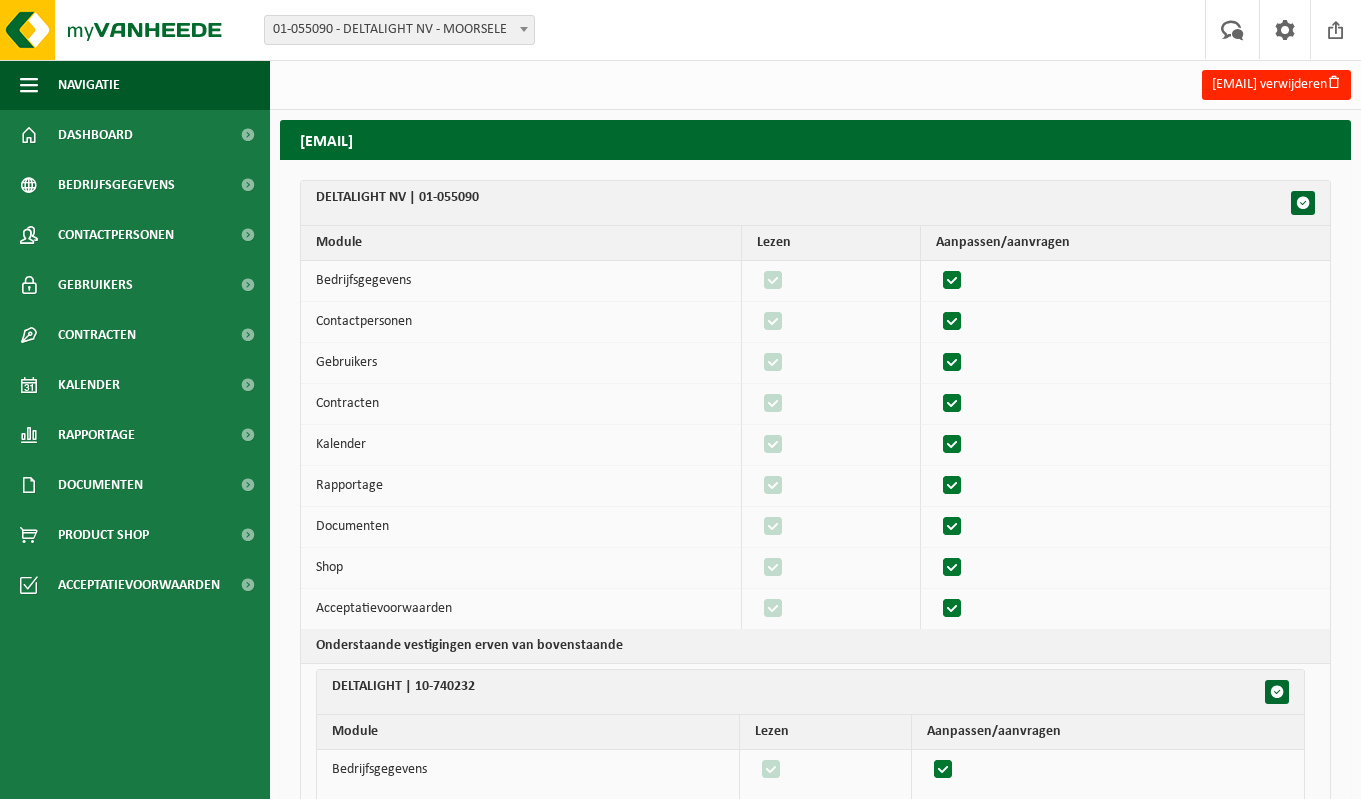 scroll, scrollTop: 0, scrollLeft: 0, axis: both 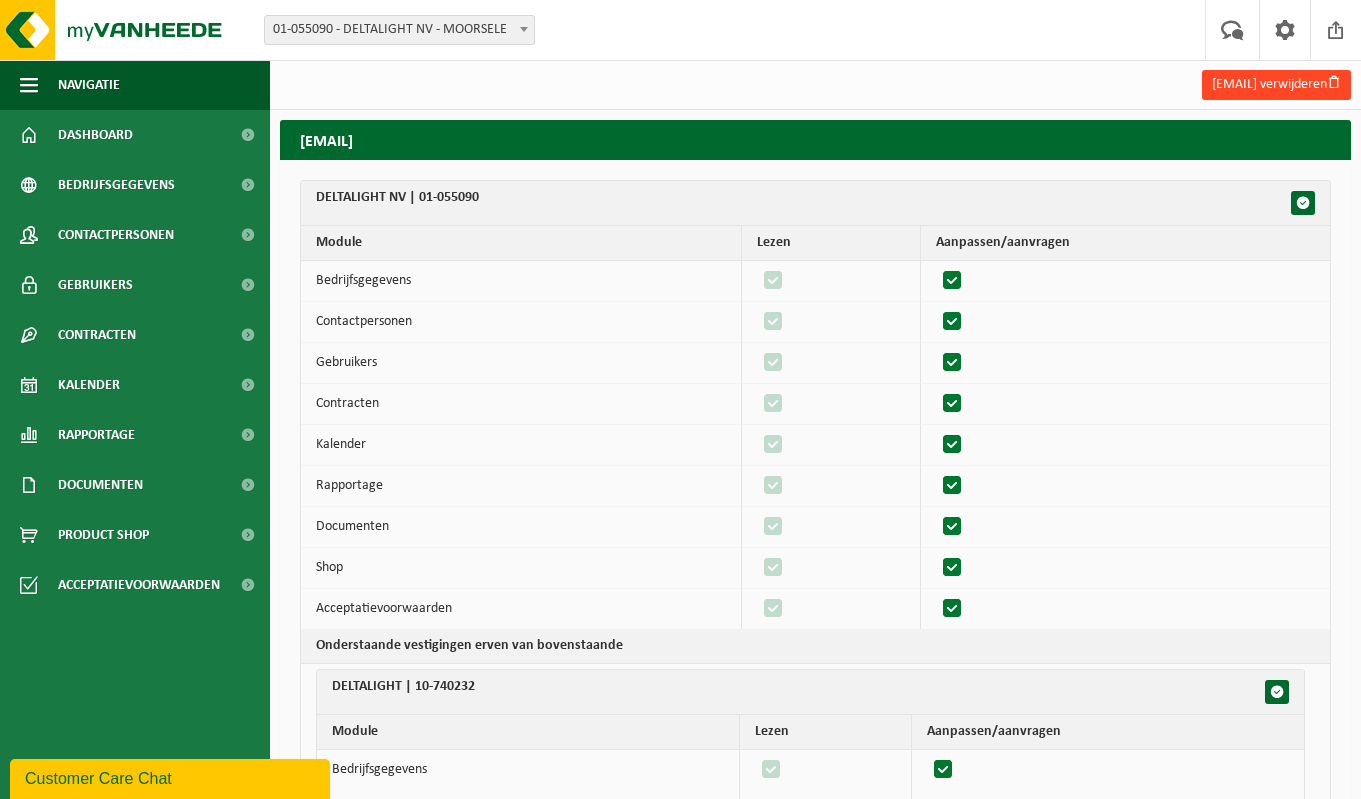 click on "jens.desimpelaere@deltalight.com verwijderen" at bounding box center [1276, 85] 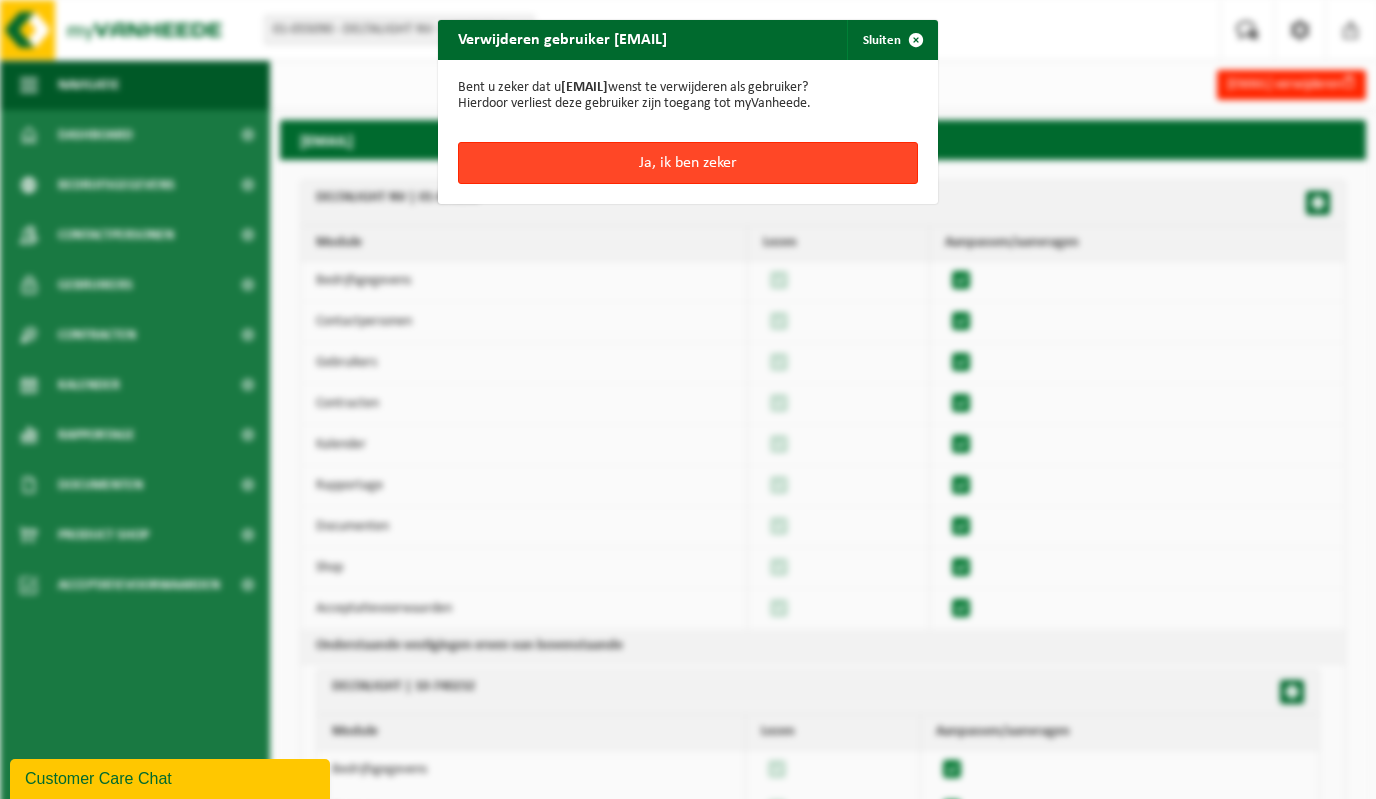 click on "Ja, ik ben zeker" at bounding box center (688, 163) 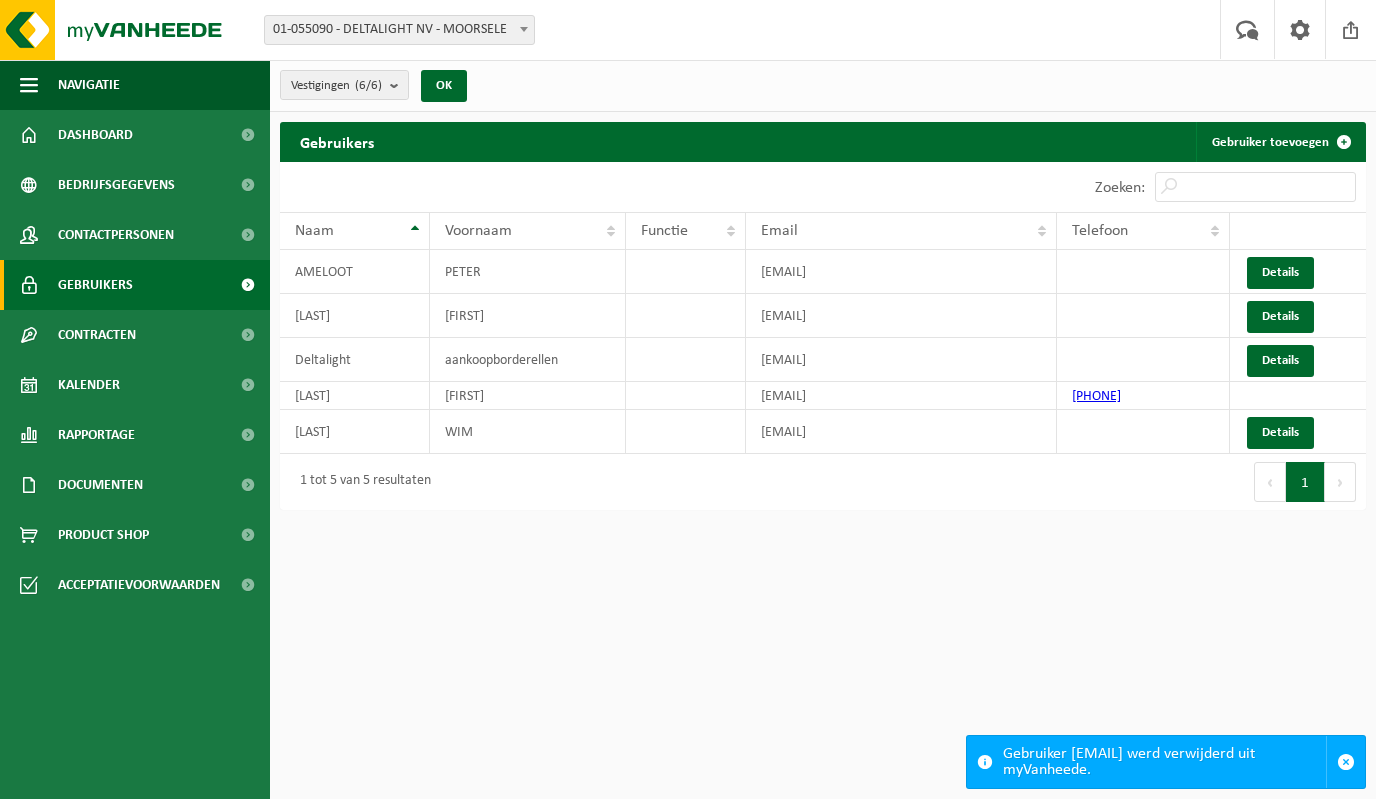 scroll, scrollTop: 0, scrollLeft: 0, axis: both 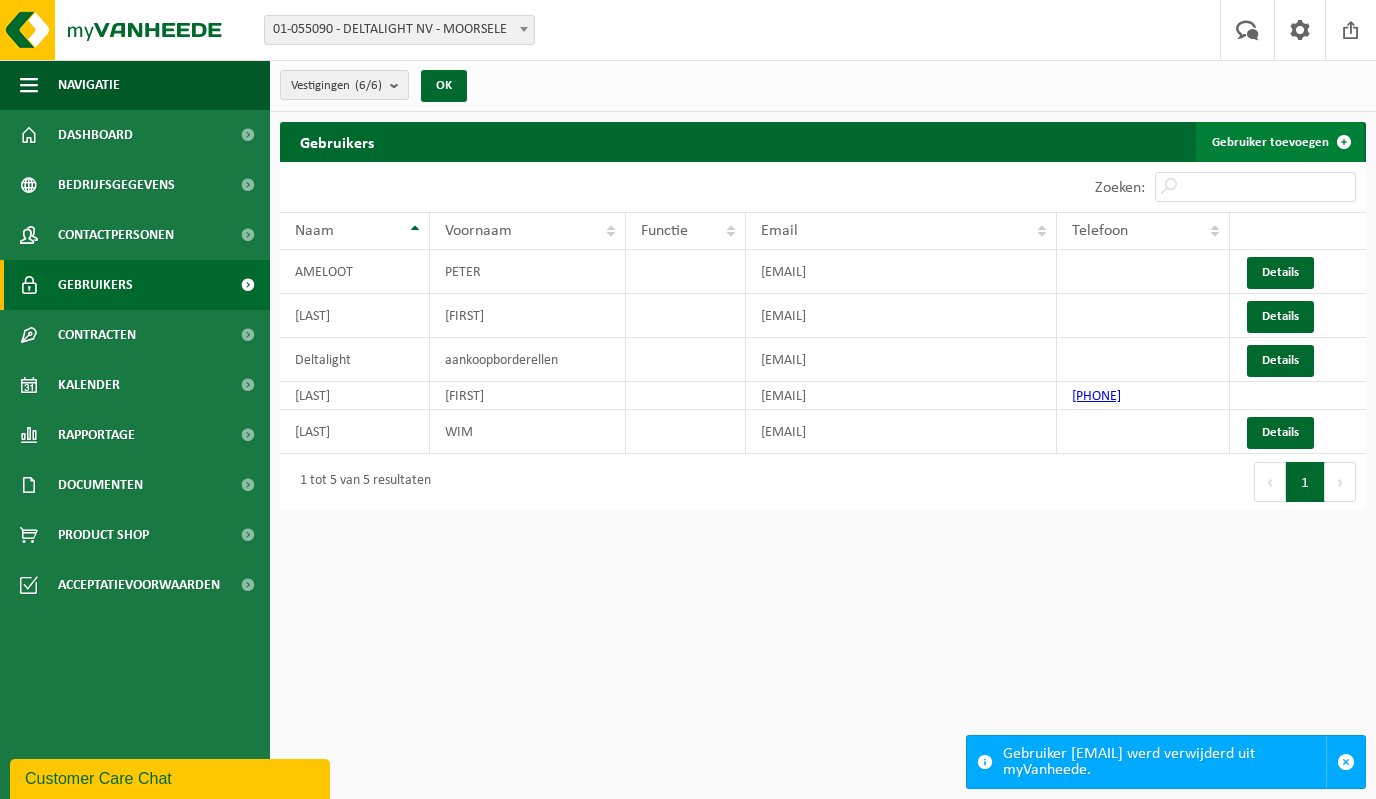 click on "Gebruiker toevoegen" at bounding box center [1280, 142] 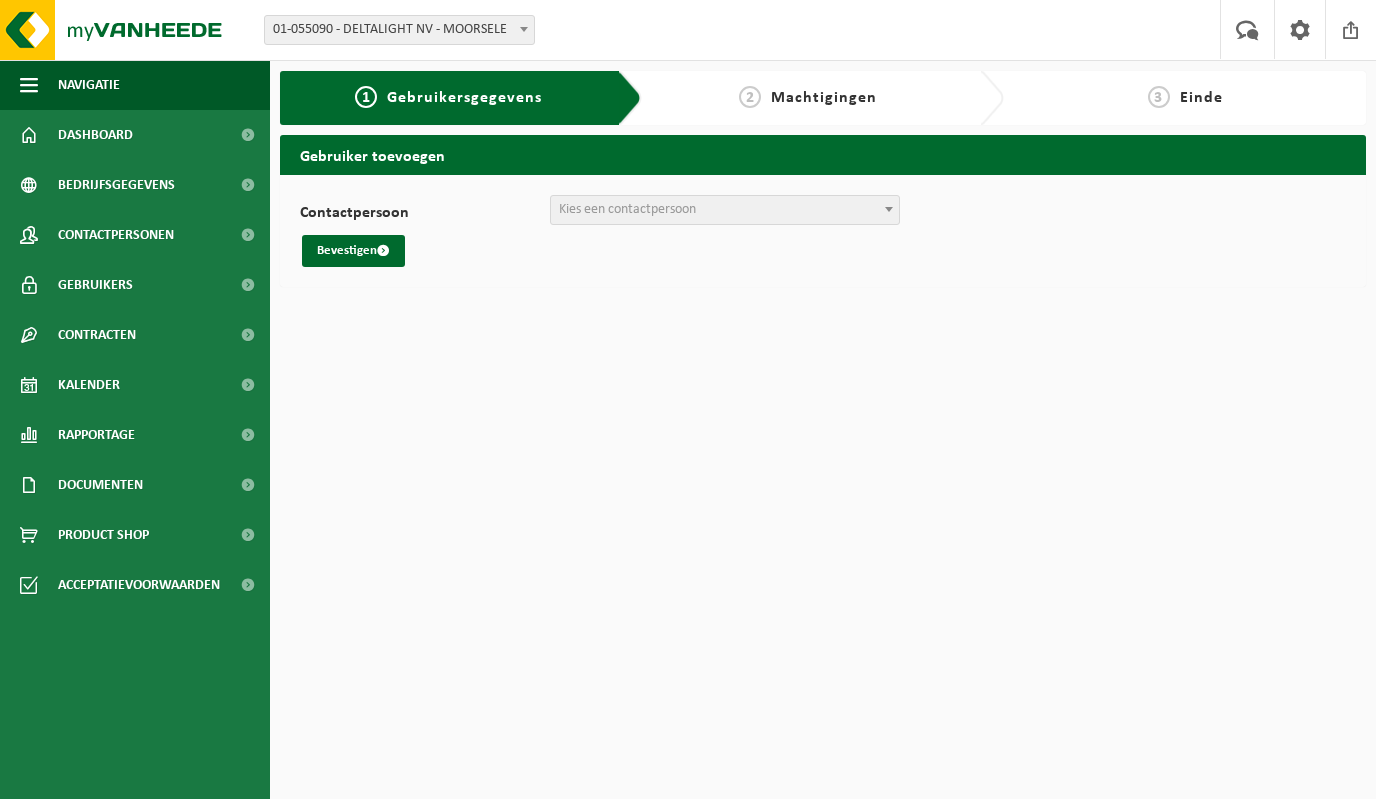 scroll, scrollTop: 0, scrollLeft: 0, axis: both 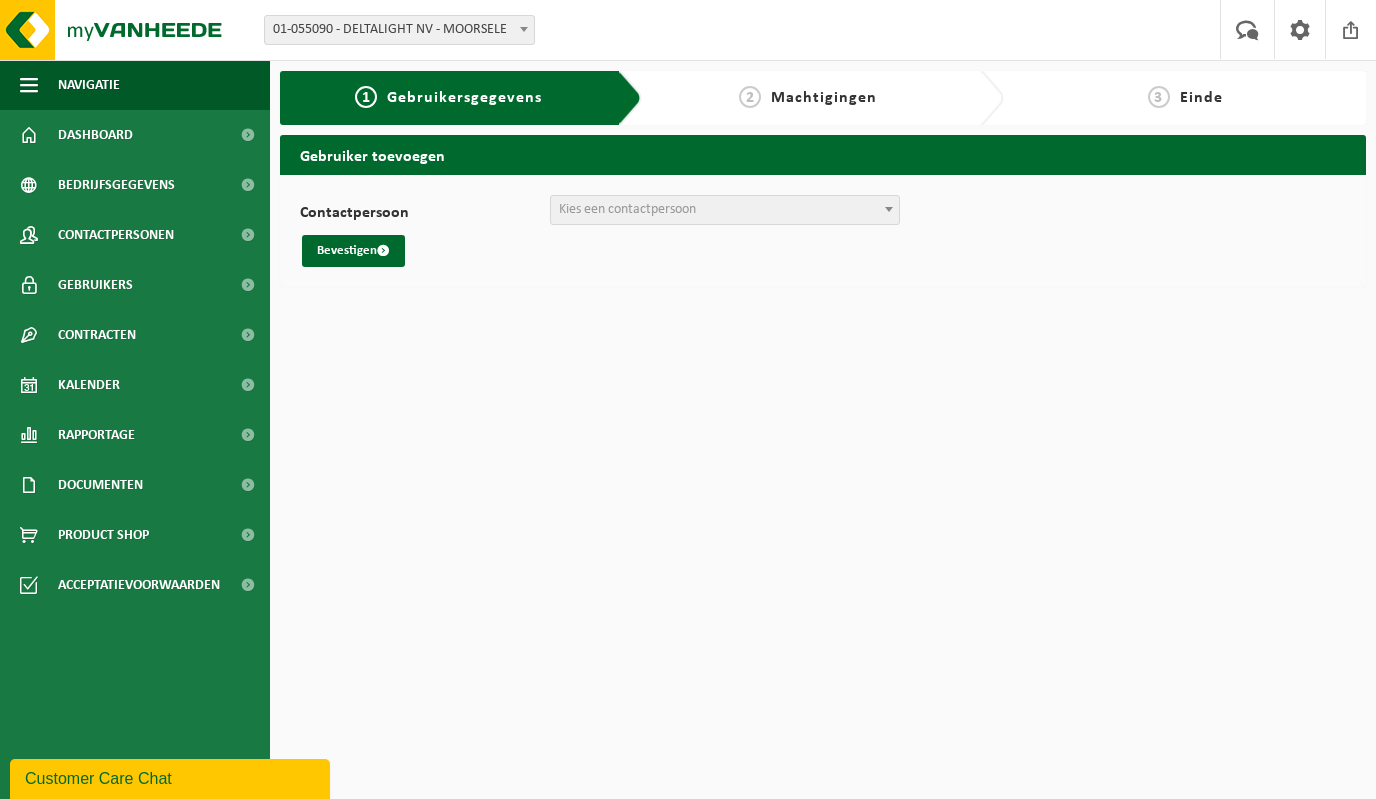 click on "Kies een contactpersoon" at bounding box center [725, 210] 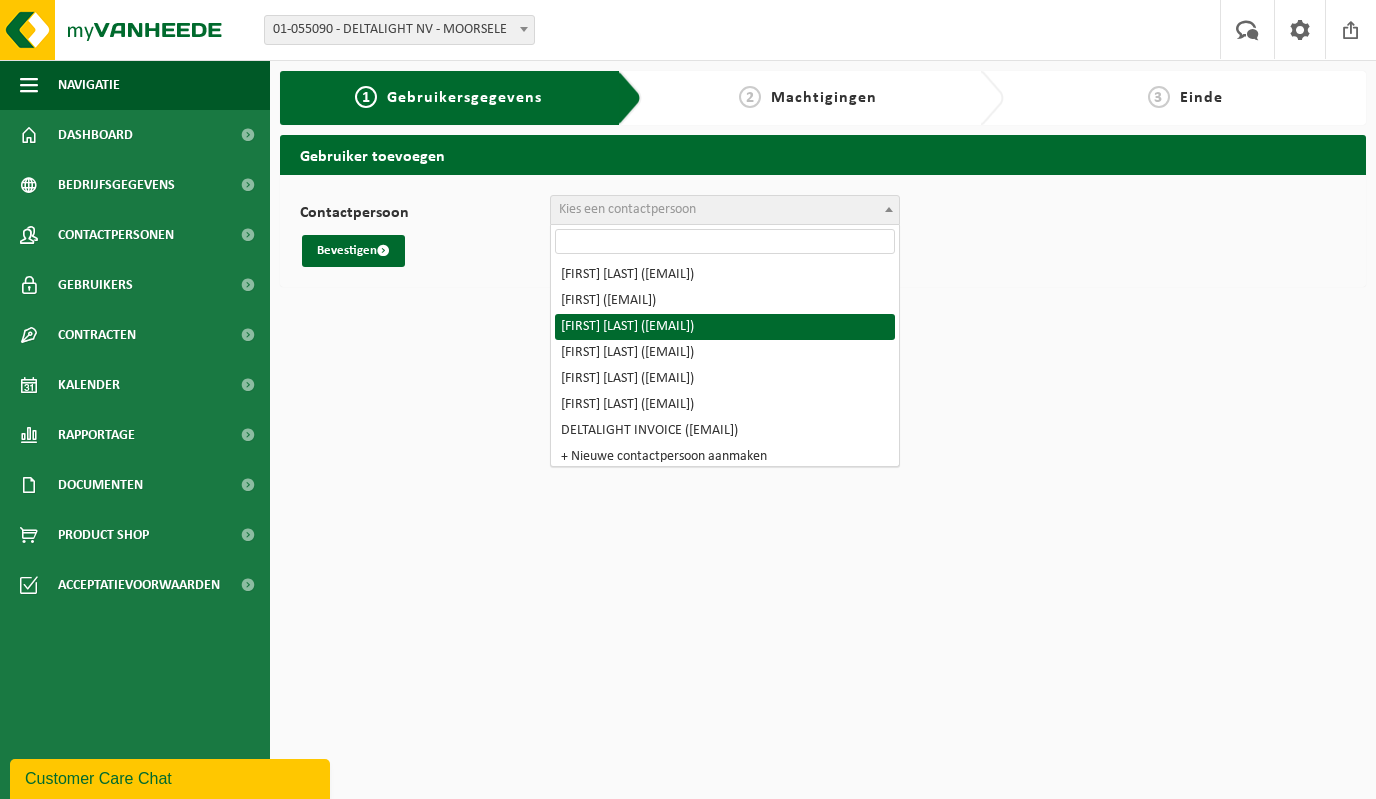 click on "Vestiging:       01-055090 - DELTALIGHT NV - MOORSELE 10-740229 - DELTALIGHT - LEDEGEM 10-937727 - DELTALIGHT - WEVELGEM 10-740232 - DELTALIGHT - ROESELARE 10-740234 - DELTALIGHT - ROESELARE 10-943735 - DELTALIGHT - MOORSELE   01-055090 - DELTALIGHT NV - MOORSELE          Welkom  THOMAS VANHOUCKE         Uw feedback               Afmelden                     Navigatie                 Uw feedback               Afmelden                 Dashboard               Bedrijfsgegevens               Contactpersonen               Gebruikers               Contracten               Actieve contracten             Historiek contracten                 Kalender               Rapportage               In grafiekvorm             In lijstvorm                 Documenten               Facturen             Documenten                 Product Shop               Acceptatievoorwaarden                                             1 Gebruikersgegevens               2 Machtigingen               3 Einde" at bounding box center [688, 399] 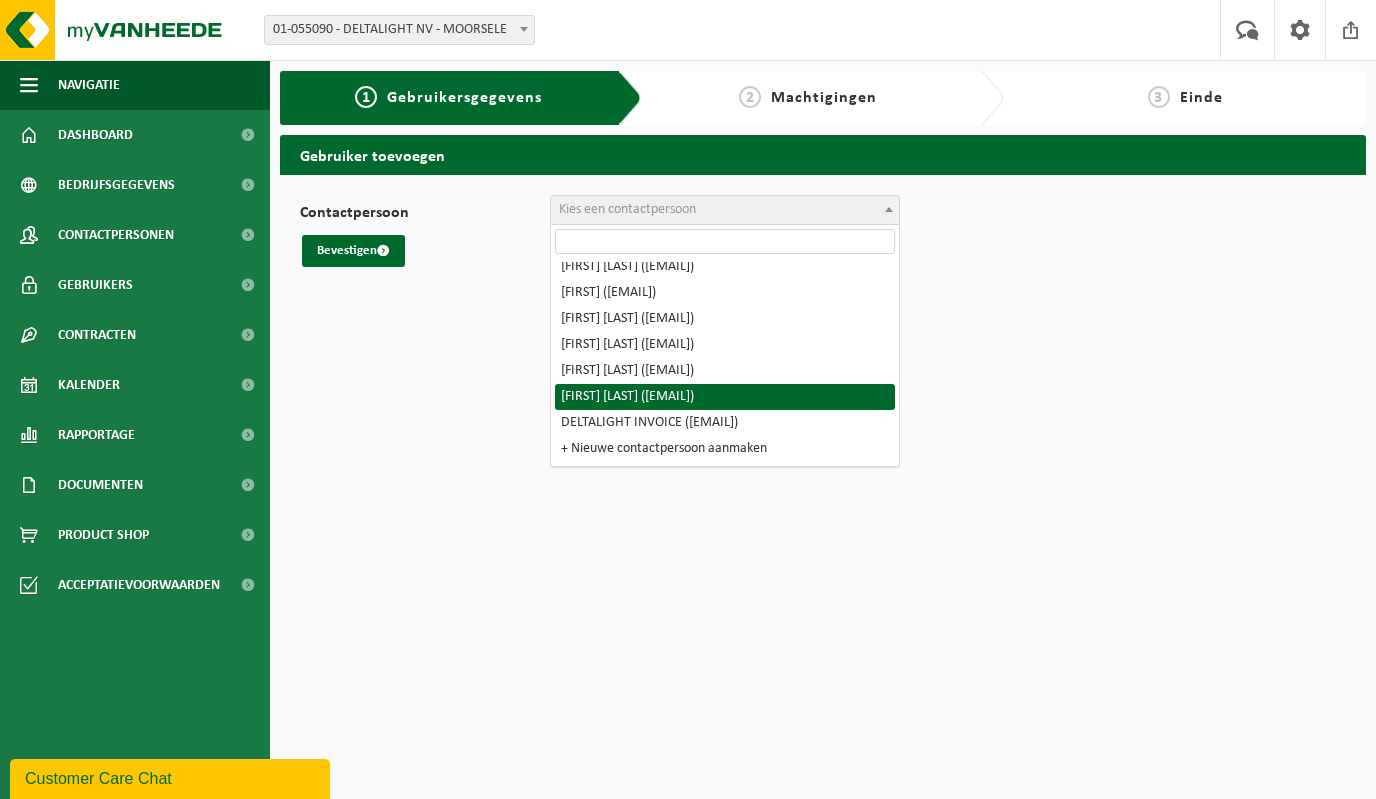 scroll, scrollTop: 0, scrollLeft: 0, axis: both 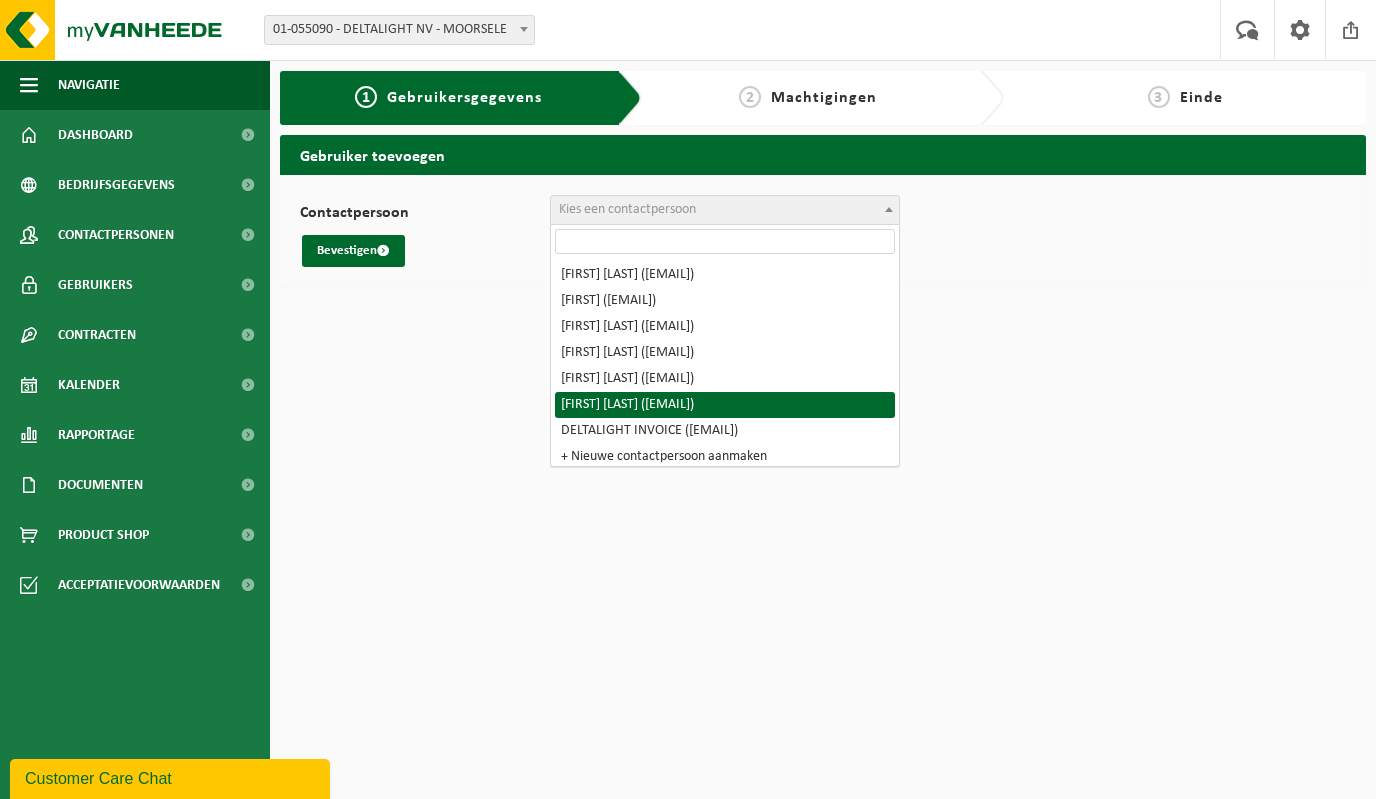 click on "Vestiging:       01-055090 - DELTALIGHT NV - MOORSELE 10-740229 - DELTALIGHT - LEDEGEM 10-937727 - DELTALIGHT - WEVELGEM 10-740232 - DELTALIGHT - ROESELARE 10-740234 - DELTALIGHT - ROESELARE 10-943735 - DELTALIGHT - MOORSELE   01-055090 - DELTALIGHT NV - MOORSELE          Welkom  THOMAS VANHOUCKE         Uw feedback               Afmelden                     Navigatie                 Uw feedback               Afmelden                 Dashboard               Bedrijfsgegevens               Contactpersonen               Gebruikers               Contracten               Actieve contracten             Historiek contracten                 Kalender               Rapportage               In grafiekvorm             In lijstvorm                 Documenten               Facturen             Documenten                 Product Shop               Acceptatievoorwaarden                                             1 Gebruikersgegevens               2 Machtigingen               3 Einde" at bounding box center [688, 399] 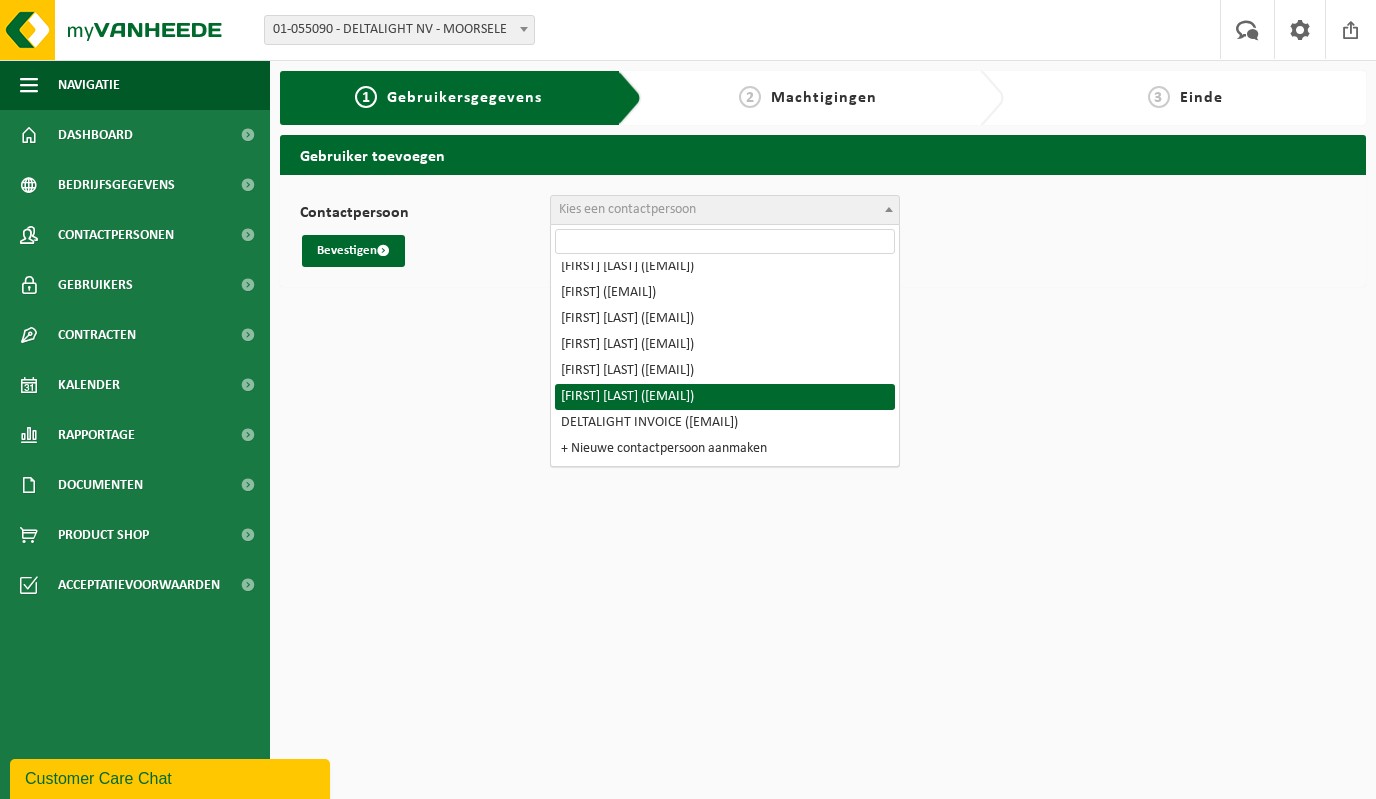 scroll, scrollTop: 22, scrollLeft: 0, axis: vertical 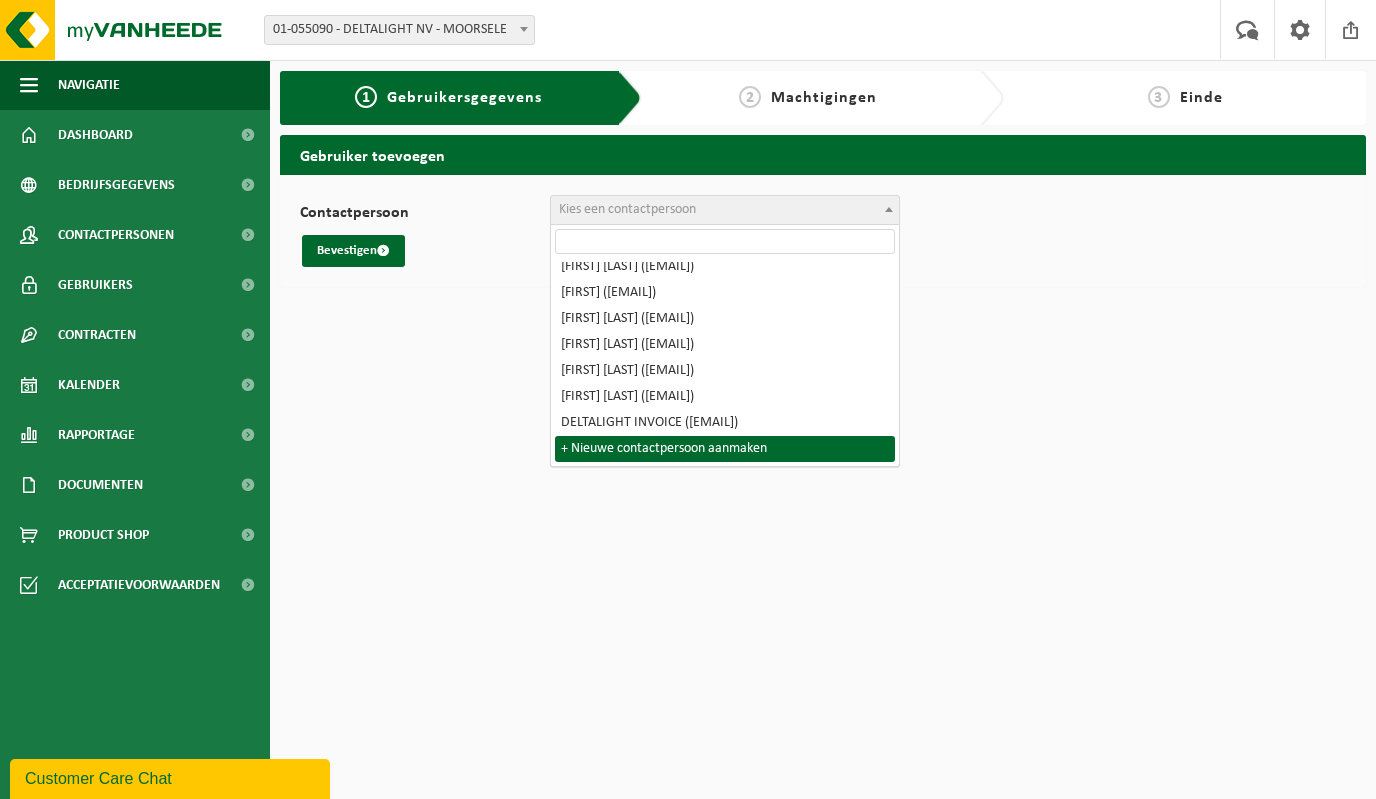 click on "Vestiging:       01-055090 - DELTALIGHT NV - MOORSELE 10-740229 - DELTALIGHT - LEDEGEM 10-937727 - DELTALIGHT - WEVELGEM 10-740232 - DELTALIGHT - ROESELARE 10-740234 - DELTALIGHT - ROESELARE 10-943735 - DELTALIGHT - MOORSELE   01-055090 - DELTALIGHT NV - MOORSELE          Welkom  THOMAS VANHOUCKE         Uw feedback               Afmelden                     Navigatie                 Uw feedback               Afmelden                 Dashboard               Bedrijfsgegevens               Contactpersonen               Gebruikers               Contracten               Actieve contracten             Historiek contracten                 Kalender               Rapportage               In grafiekvorm             In lijstvorm                 Documenten               Facturen             Documenten                 Product Shop               Acceptatievoorwaarden                                             1 Gebruikersgegevens               2 Machtigingen               3 Einde" at bounding box center [688, 399] 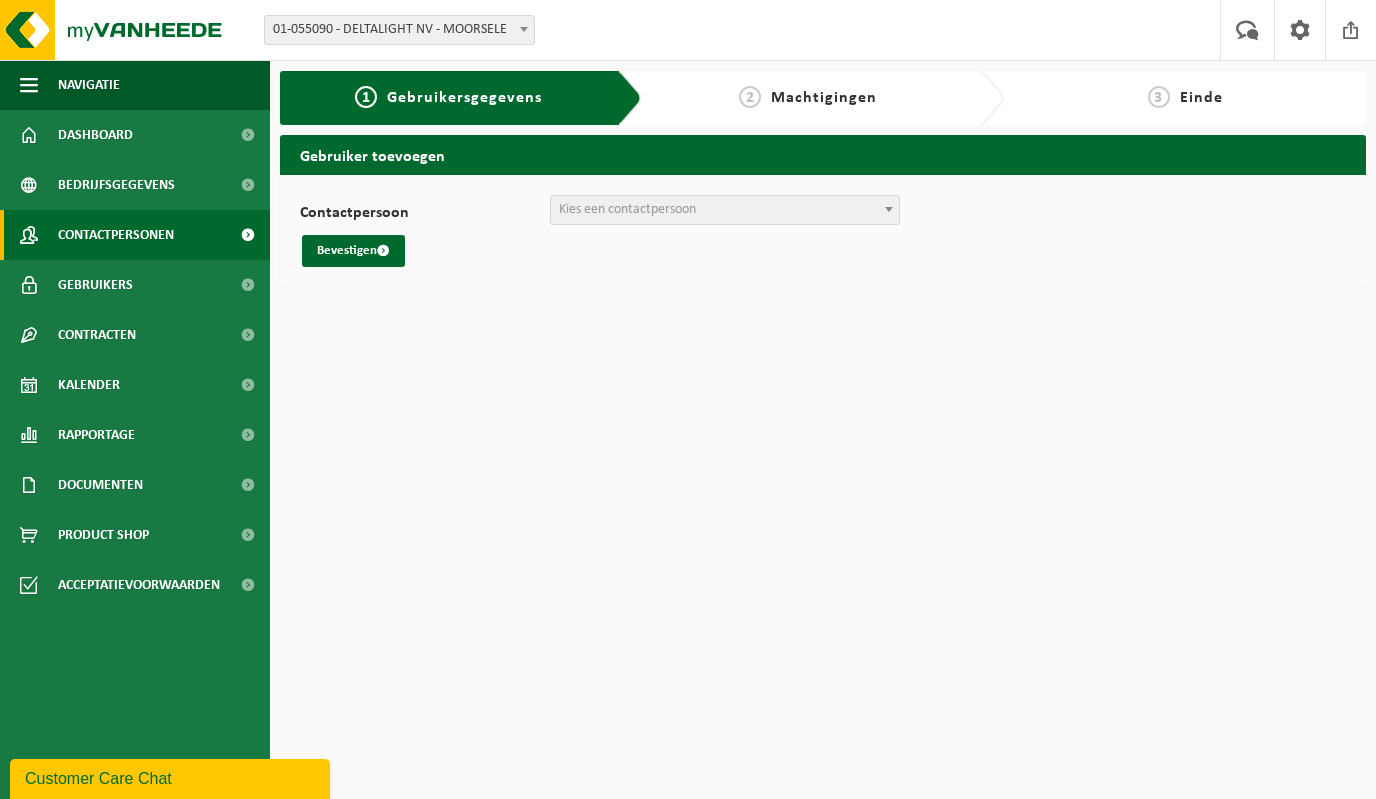 click on "Contactpersonen" at bounding box center [116, 235] 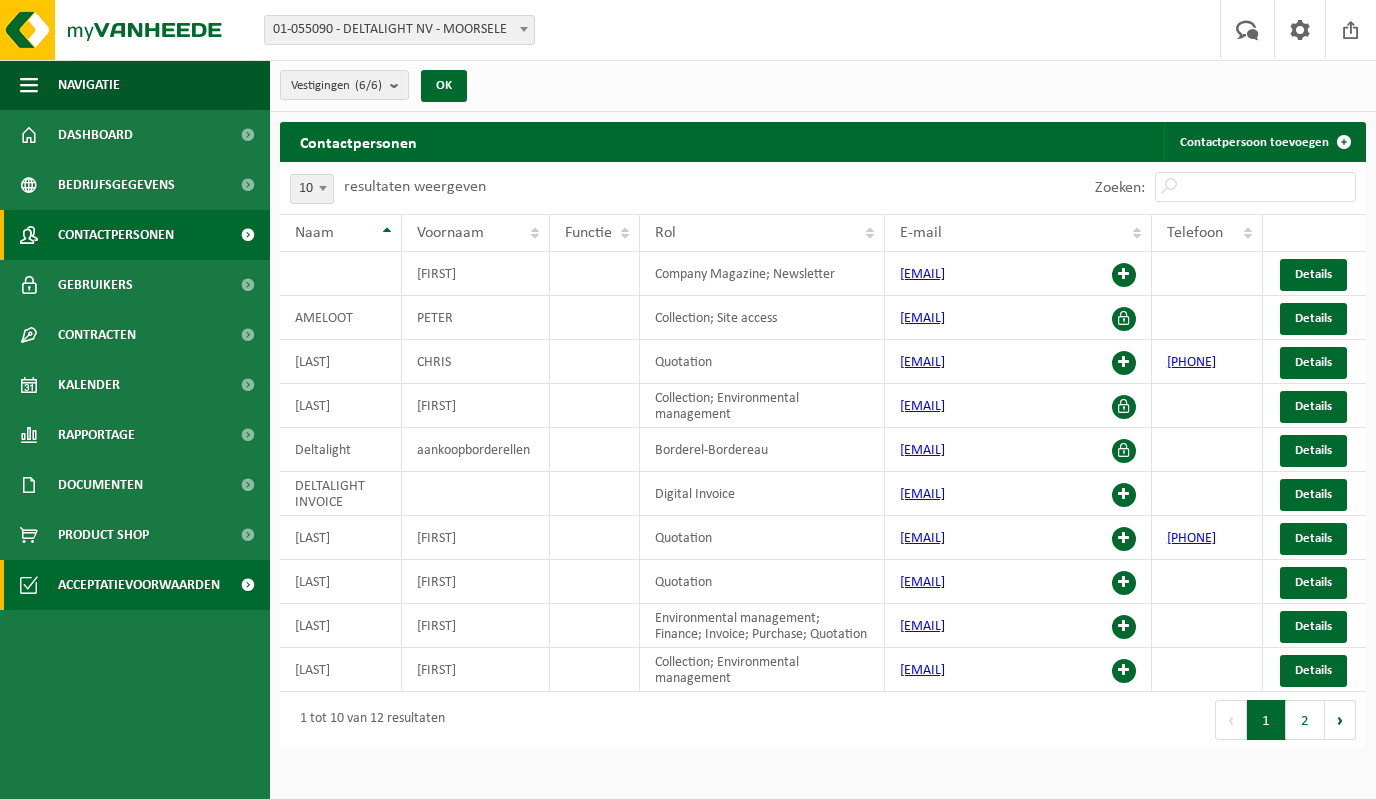 scroll, scrollTop: 0, scrollLeft: 0, axis: both 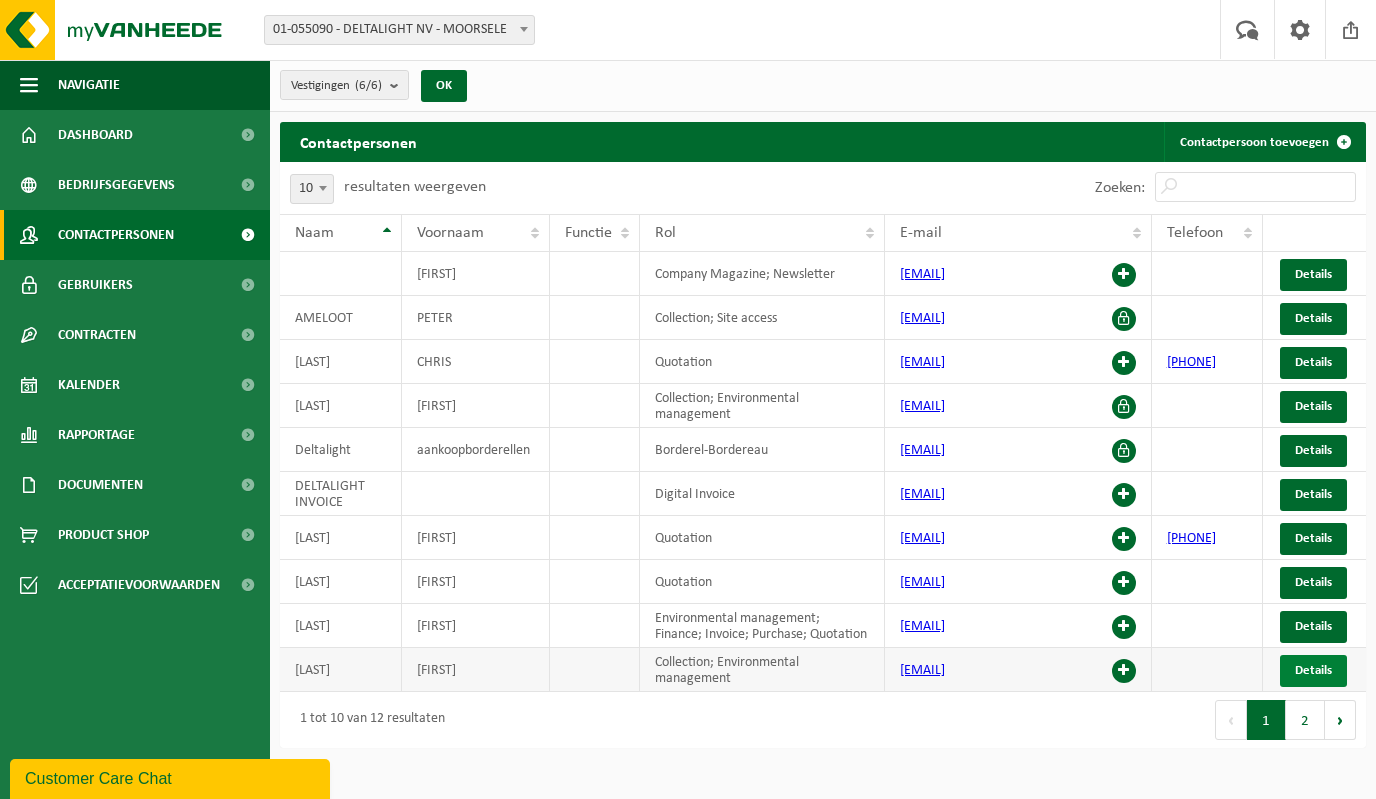 click on "Details" at bounding box center (1313, 671) 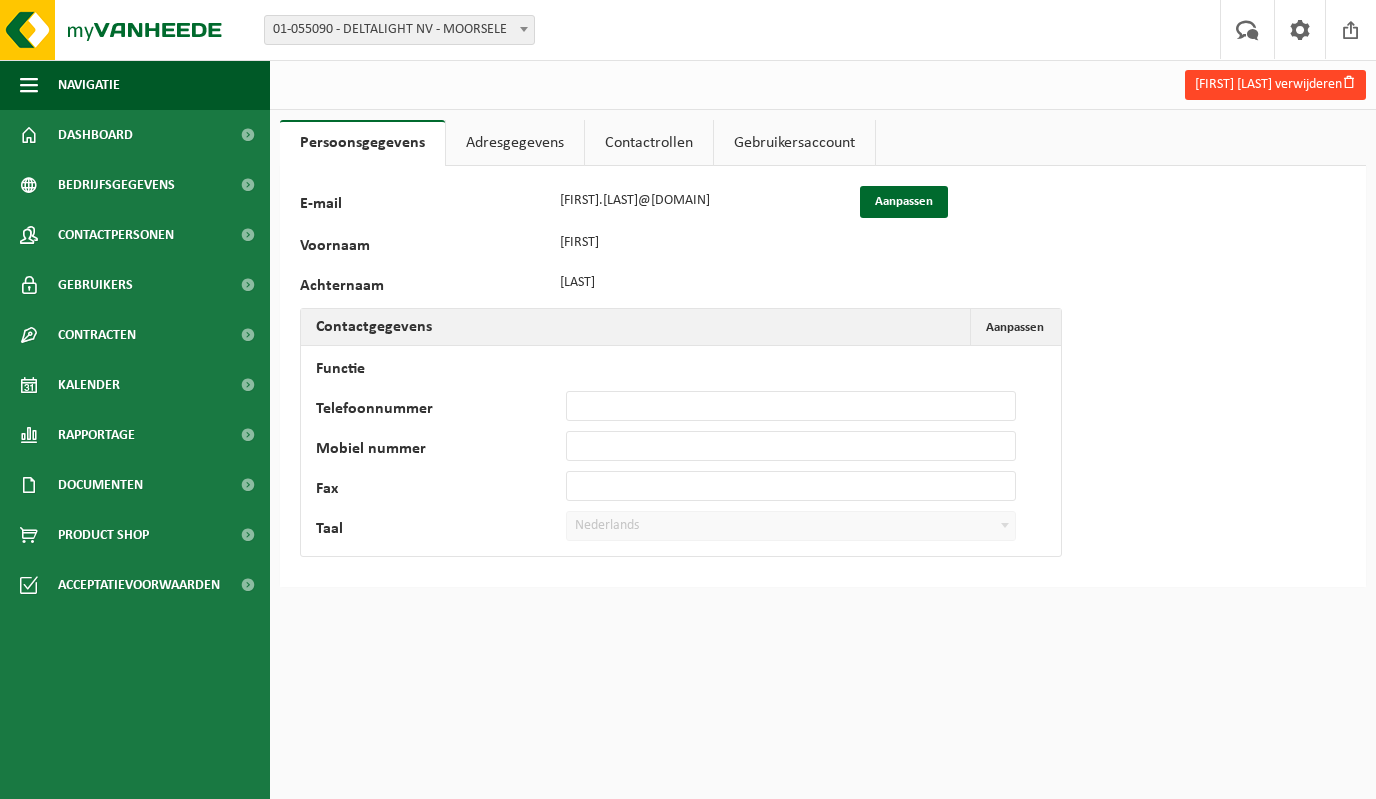 scroll, scrollTop: 0, scrollLeft: 0, axis: both 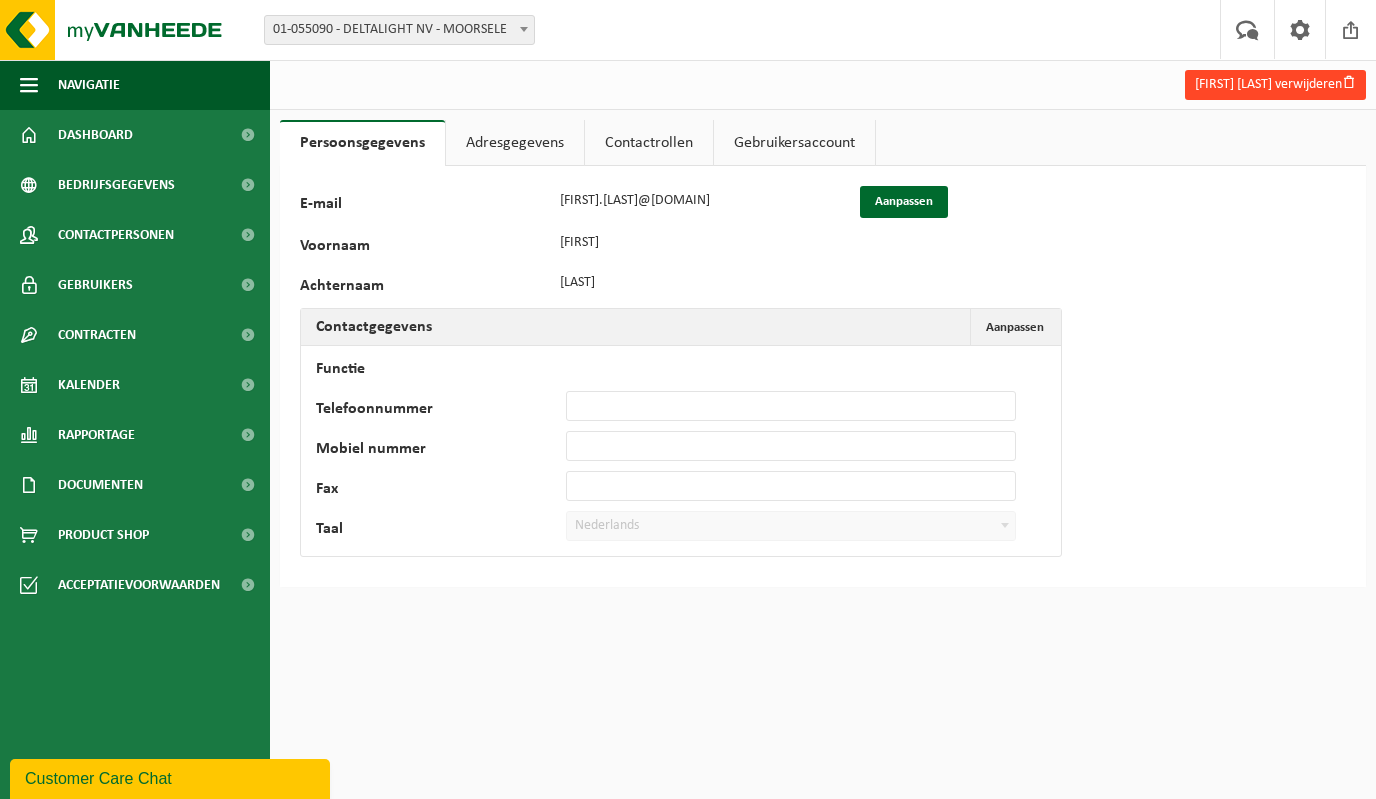 click on "Mieke Vanhoorne verwijderen" at bounding box center (1275, 85) 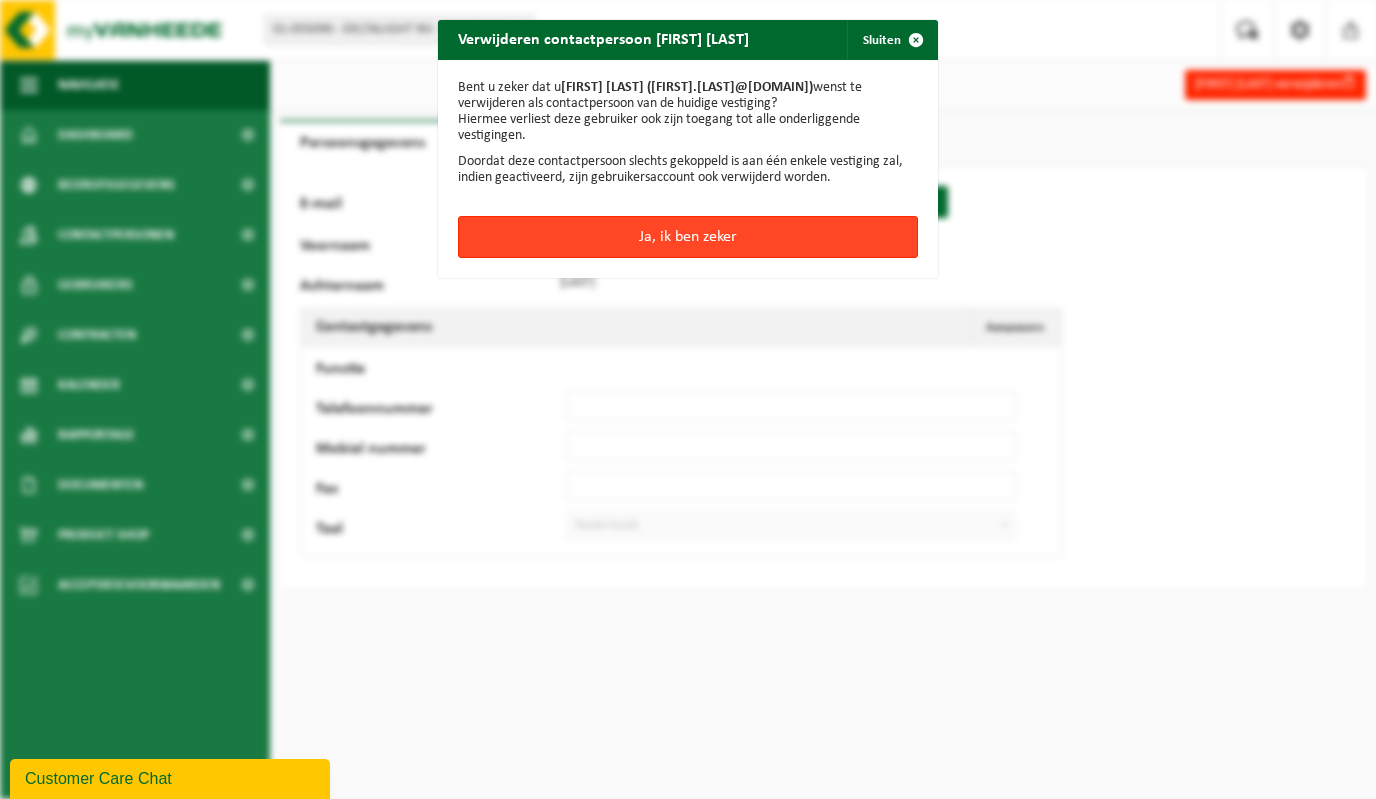 click on "Ja, ik ben zeker" at bounding box center (688, 237) 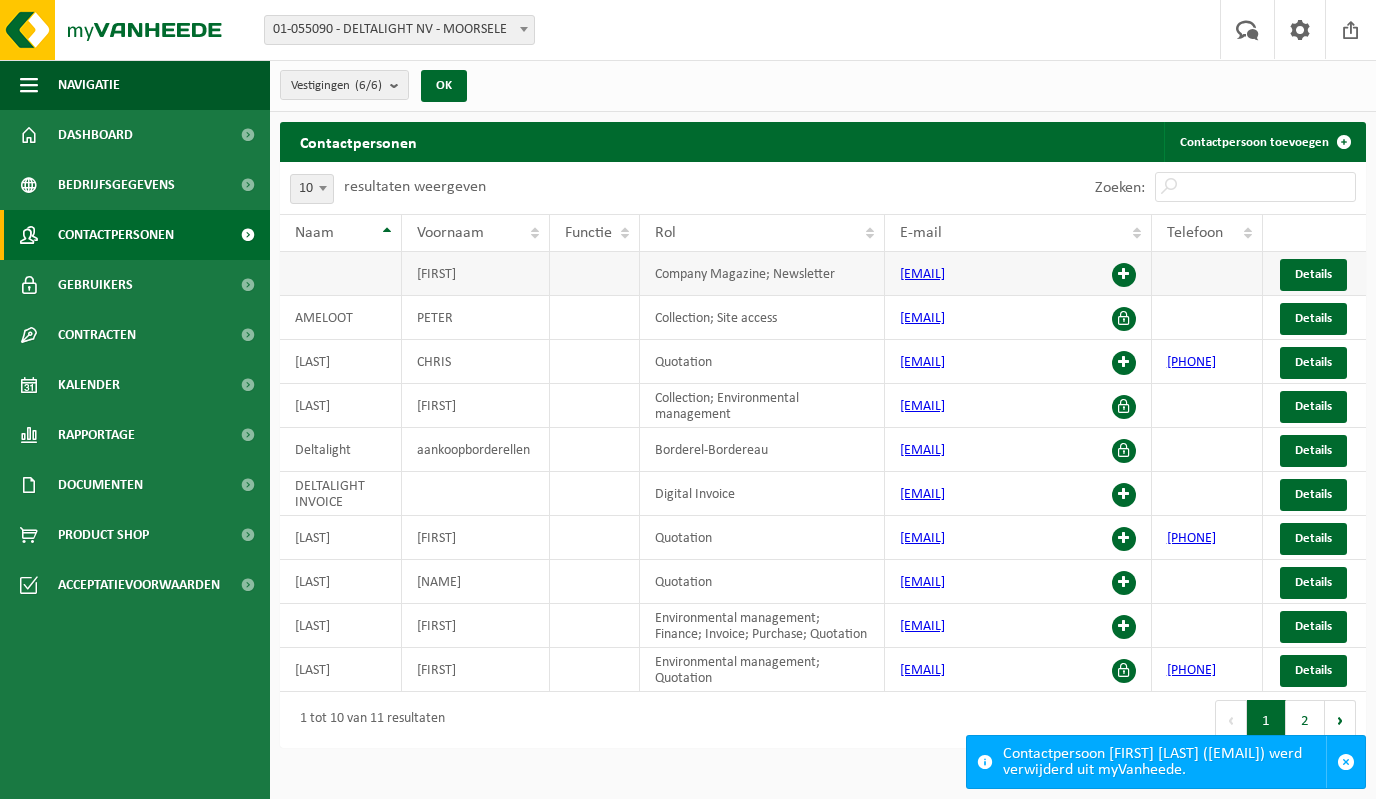 scroll, scrollTop: 0, scrollLeft: 0, axis: both 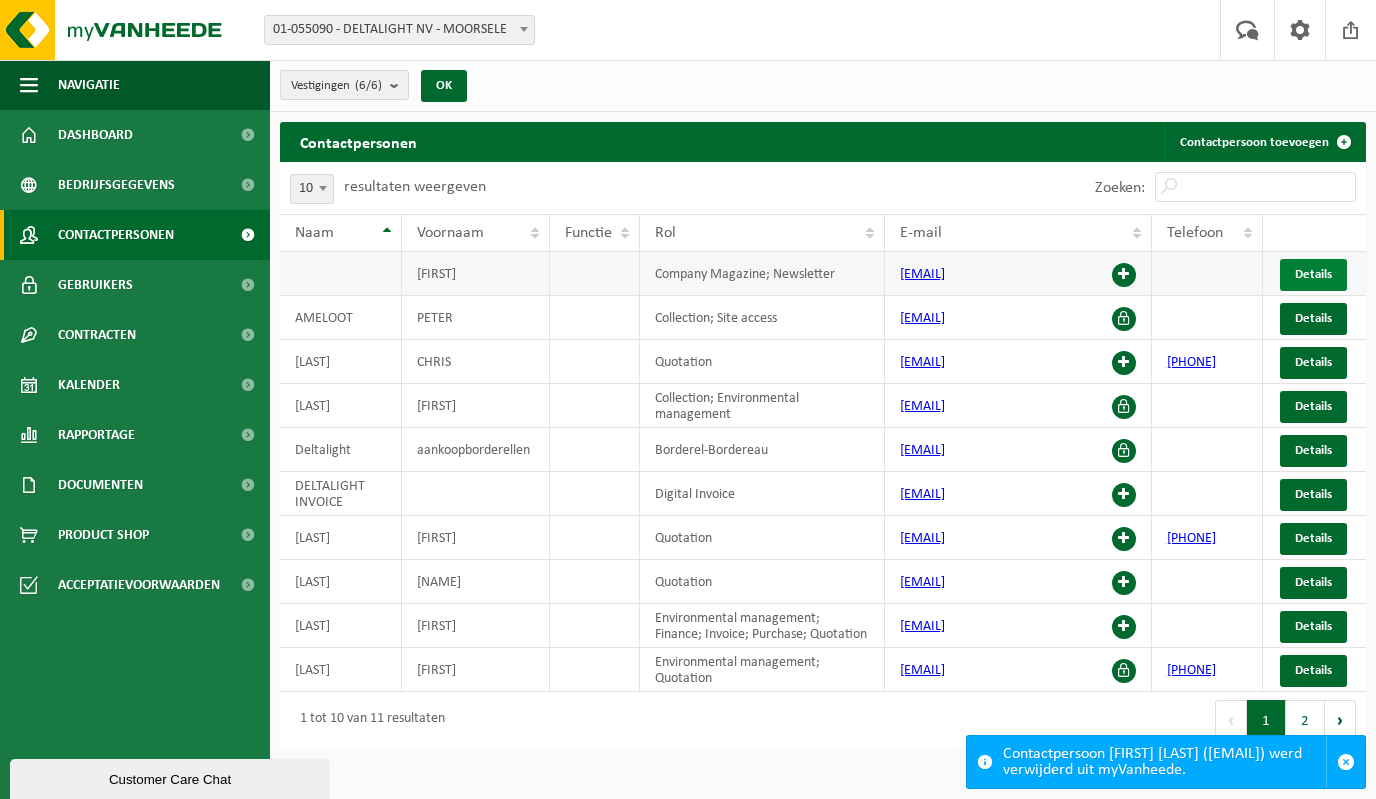 click on "Details" at bounding box center (1313, 274) 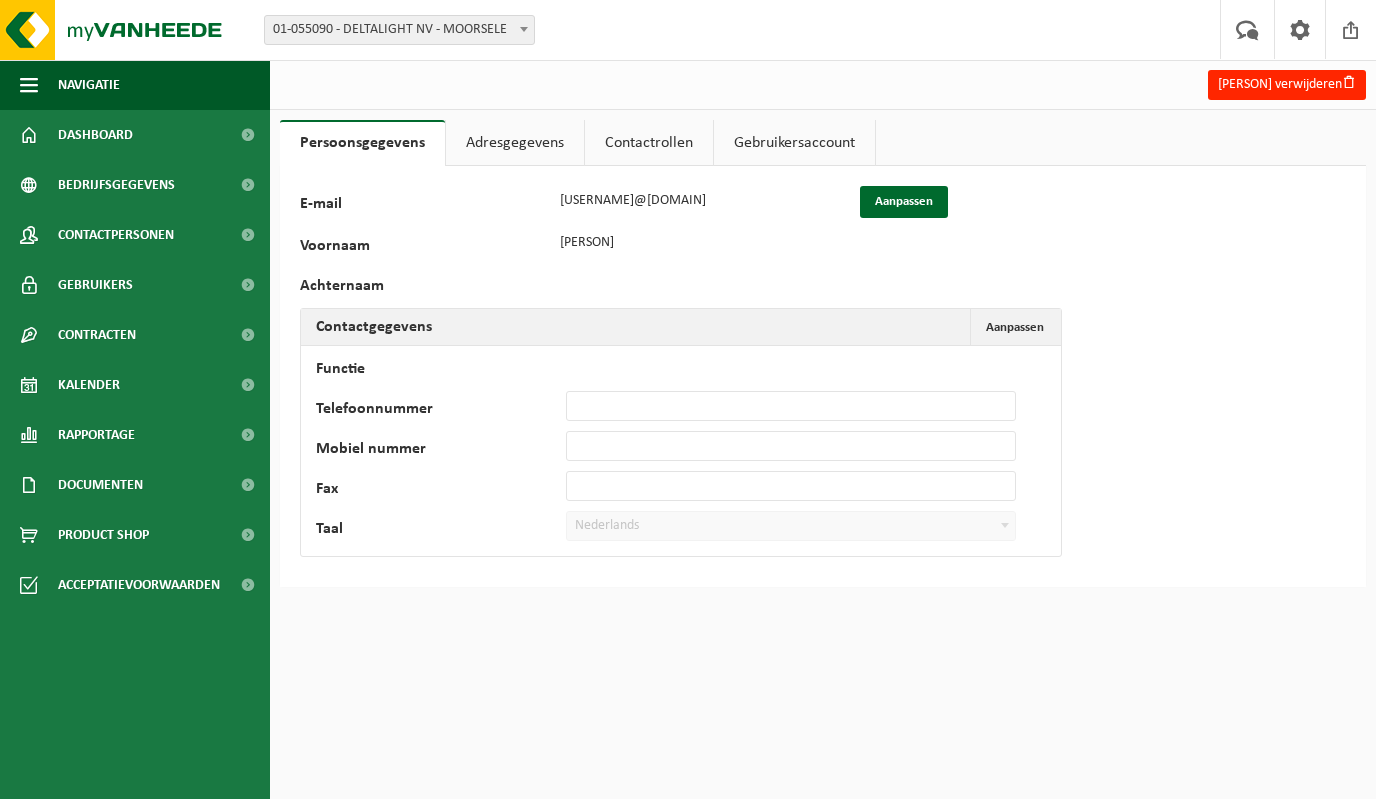 scroll, scrollTop: 0, scrollLeft: 0, axis: both 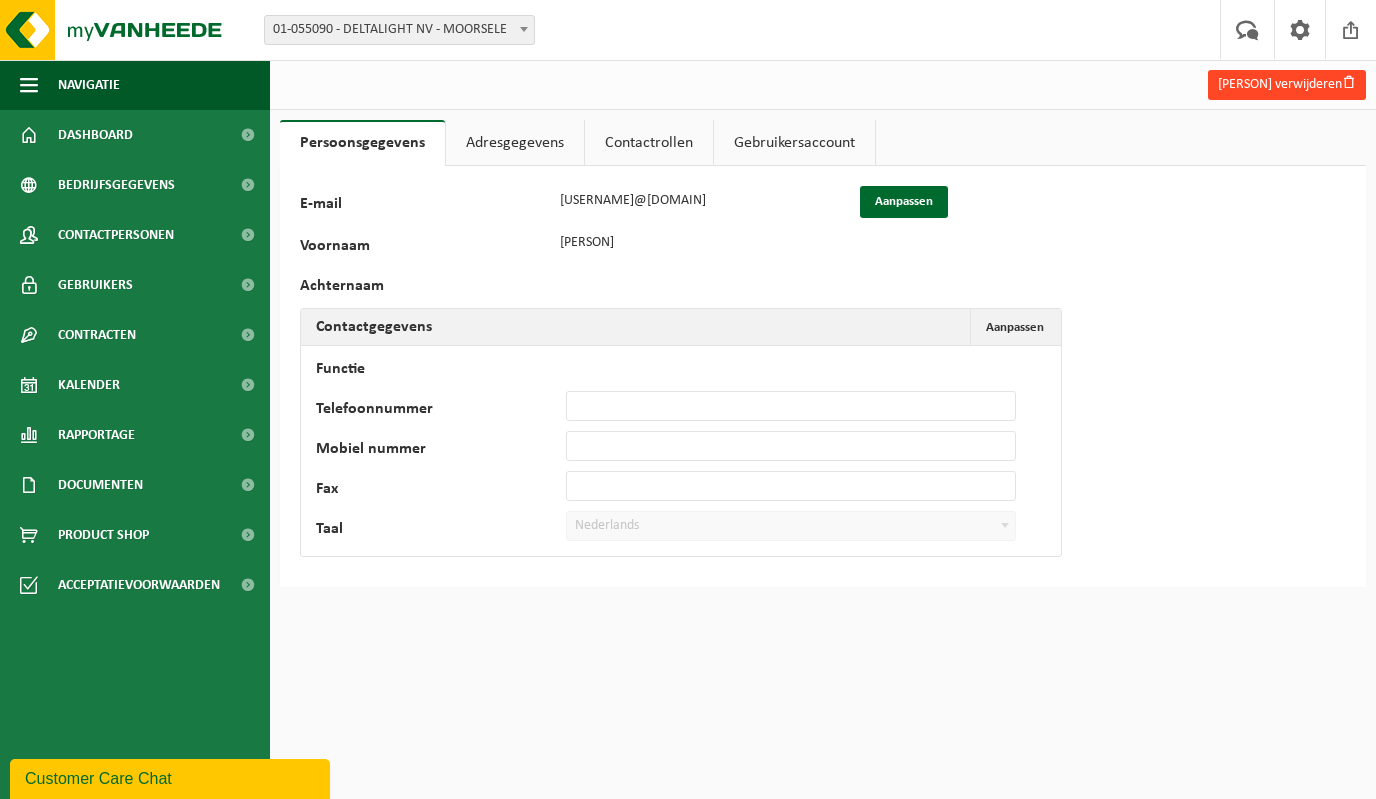 click on "[PERSON] verwijderen" at bounding box center (1287, 85) 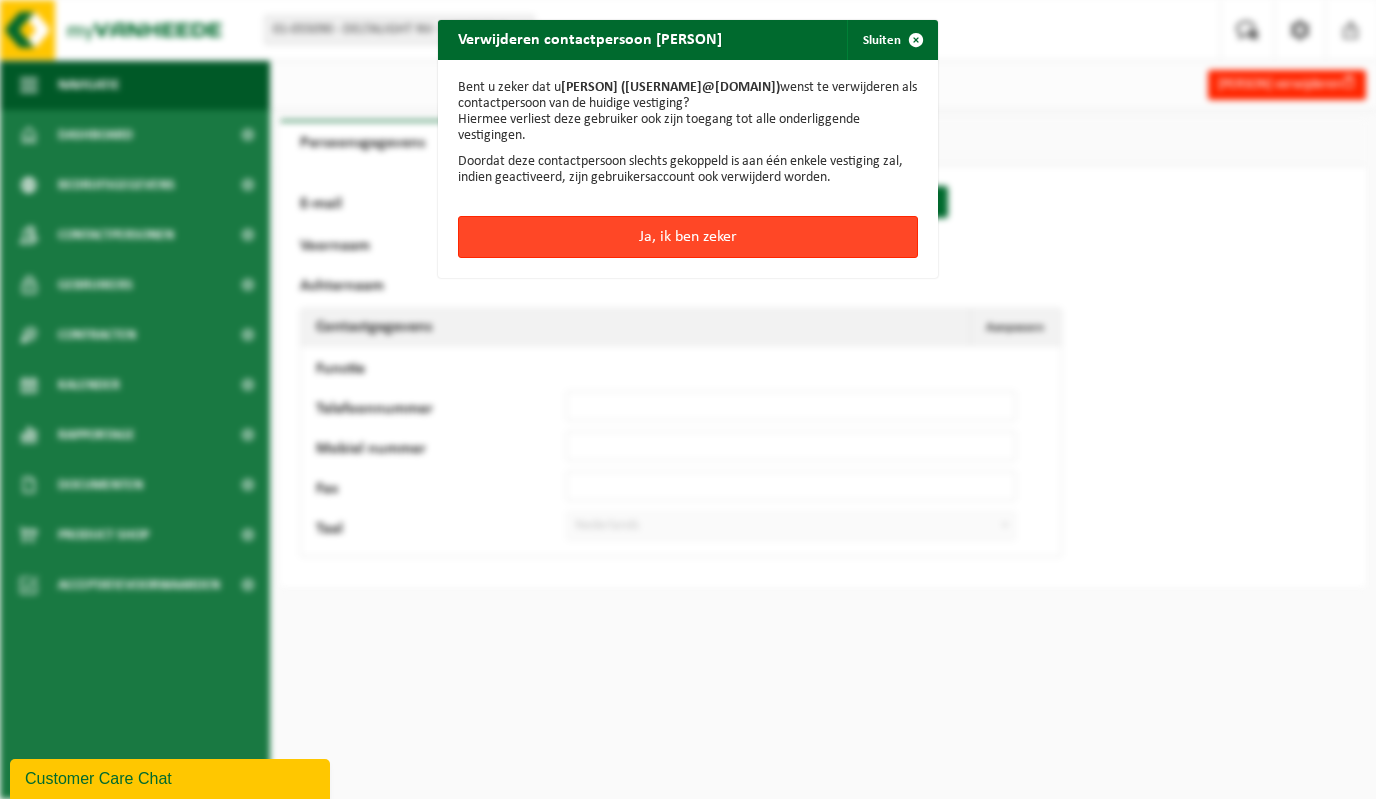 click on "Ja, ik ben zeker" at bounding box center (688, 237) 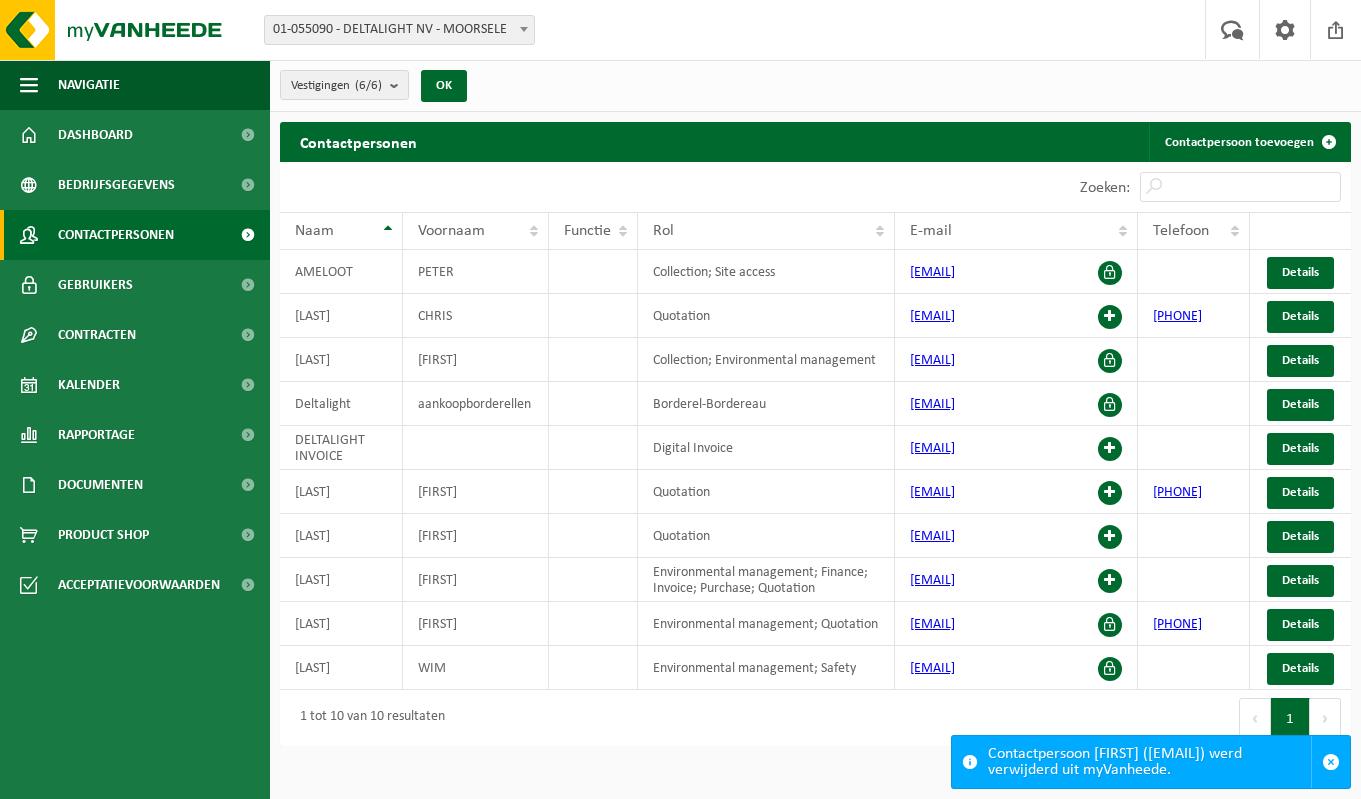 scroll, scrollTop: 0, scrollLeft: 0, axis: both 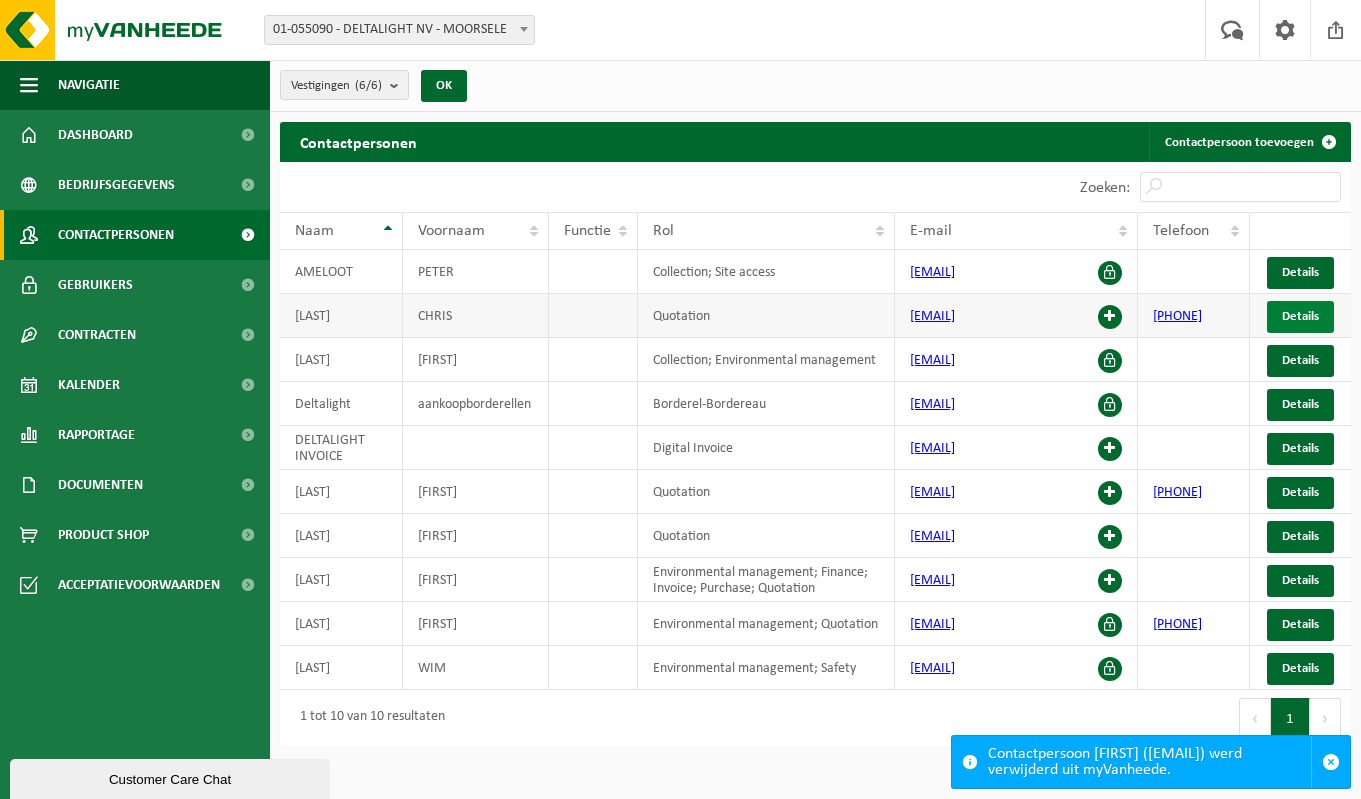click on "Details" at bounding box center (1300, 316) 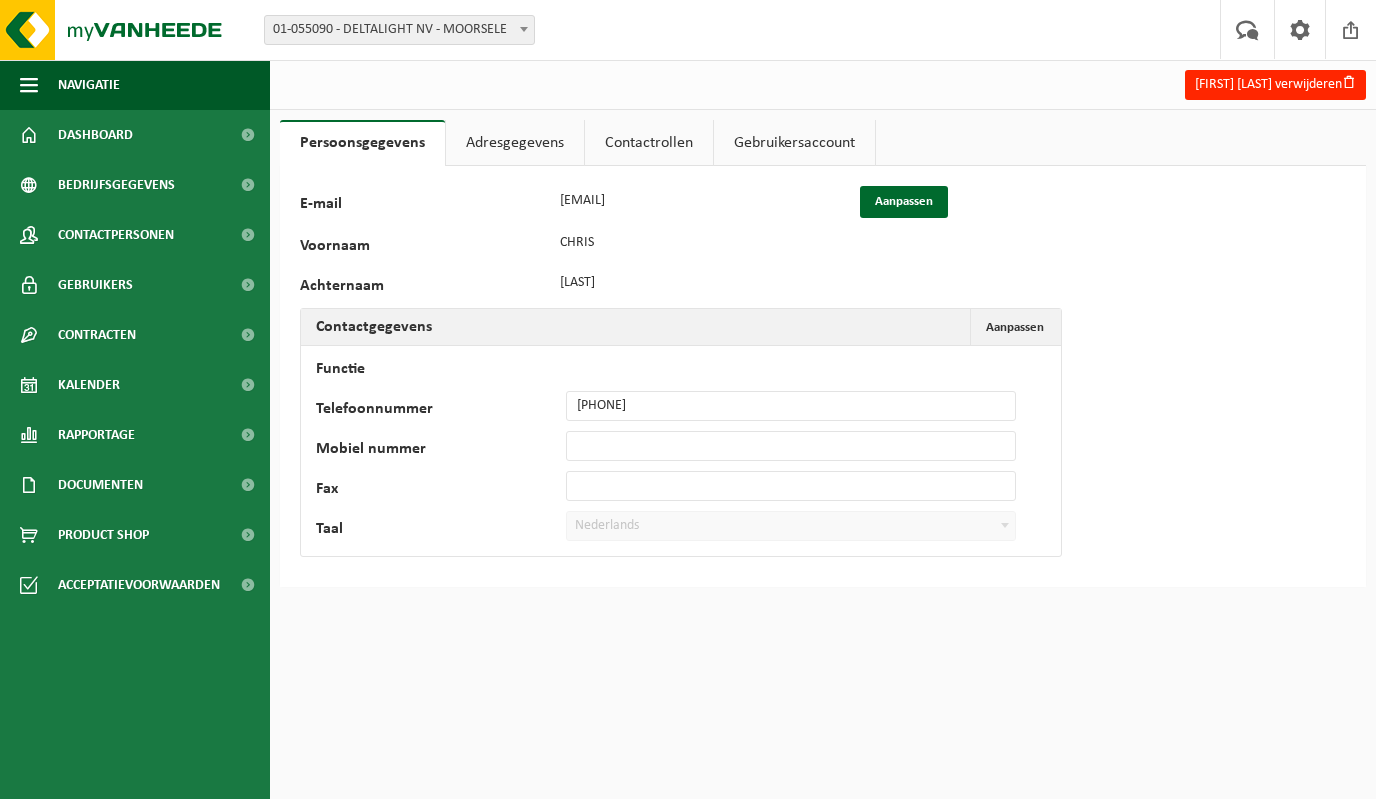 scroll, scrollTop: 0, scrollLeft: 0, axis: both 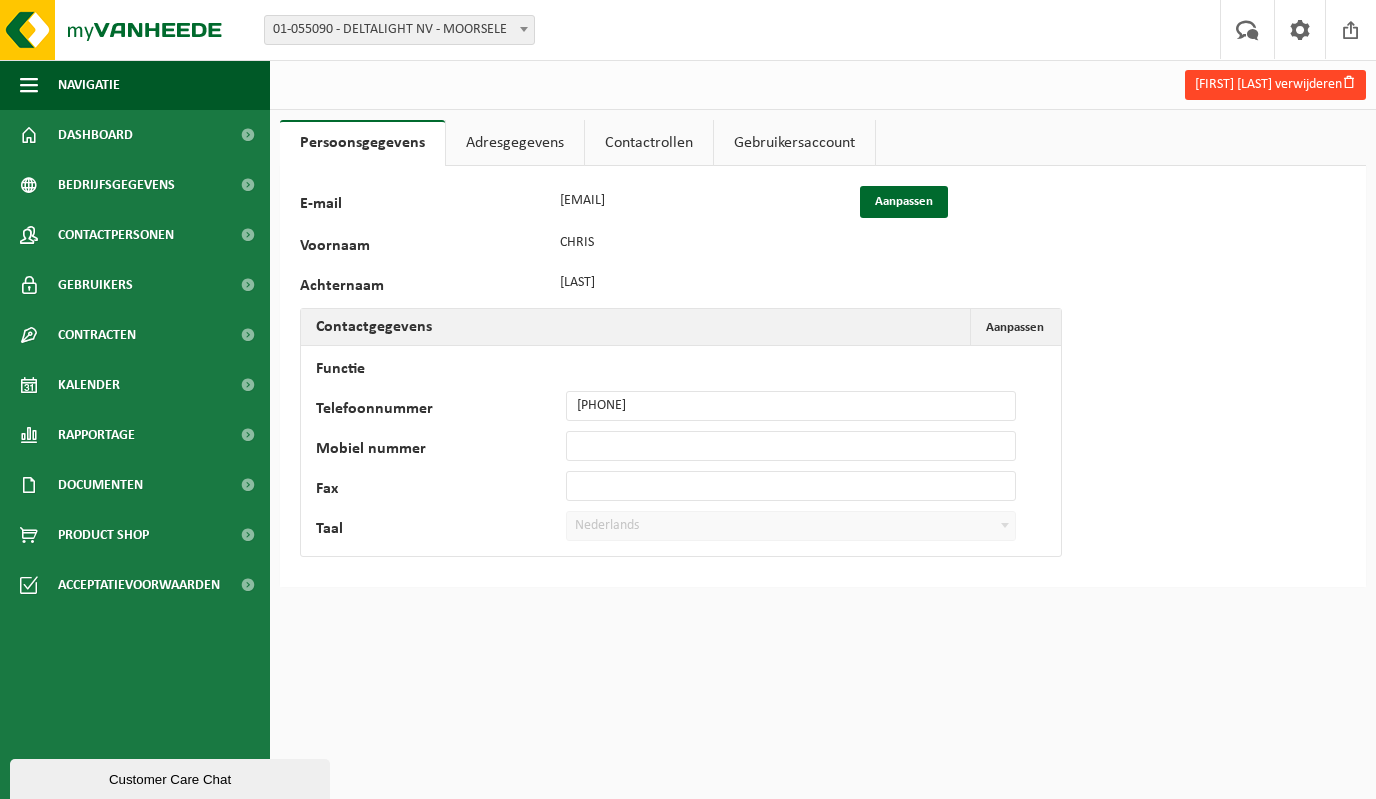 click on "[FIRST] [LAST] verwijderen" at bounding box center (1275, 85) 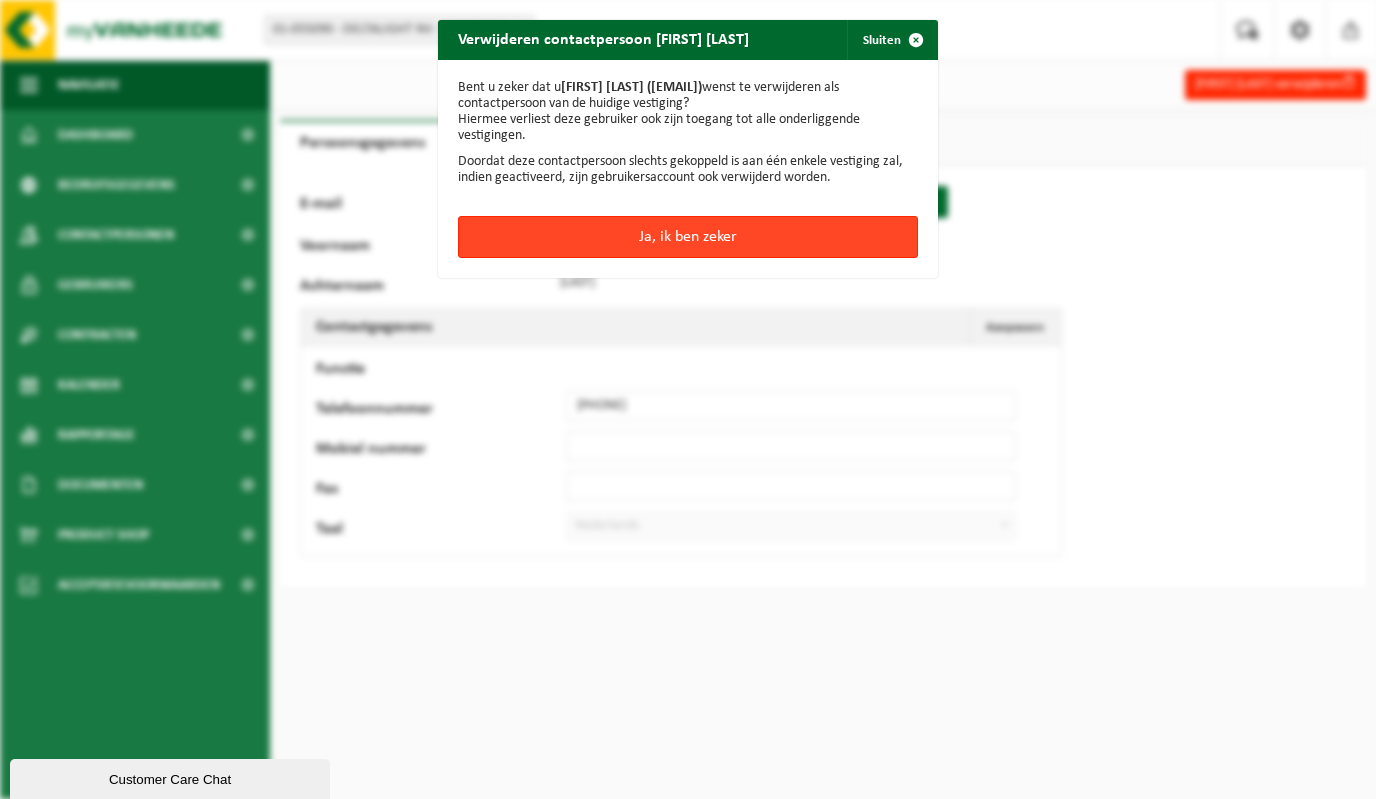 click on "Ja, ik ben zeker" at bounding box center [688, 237] 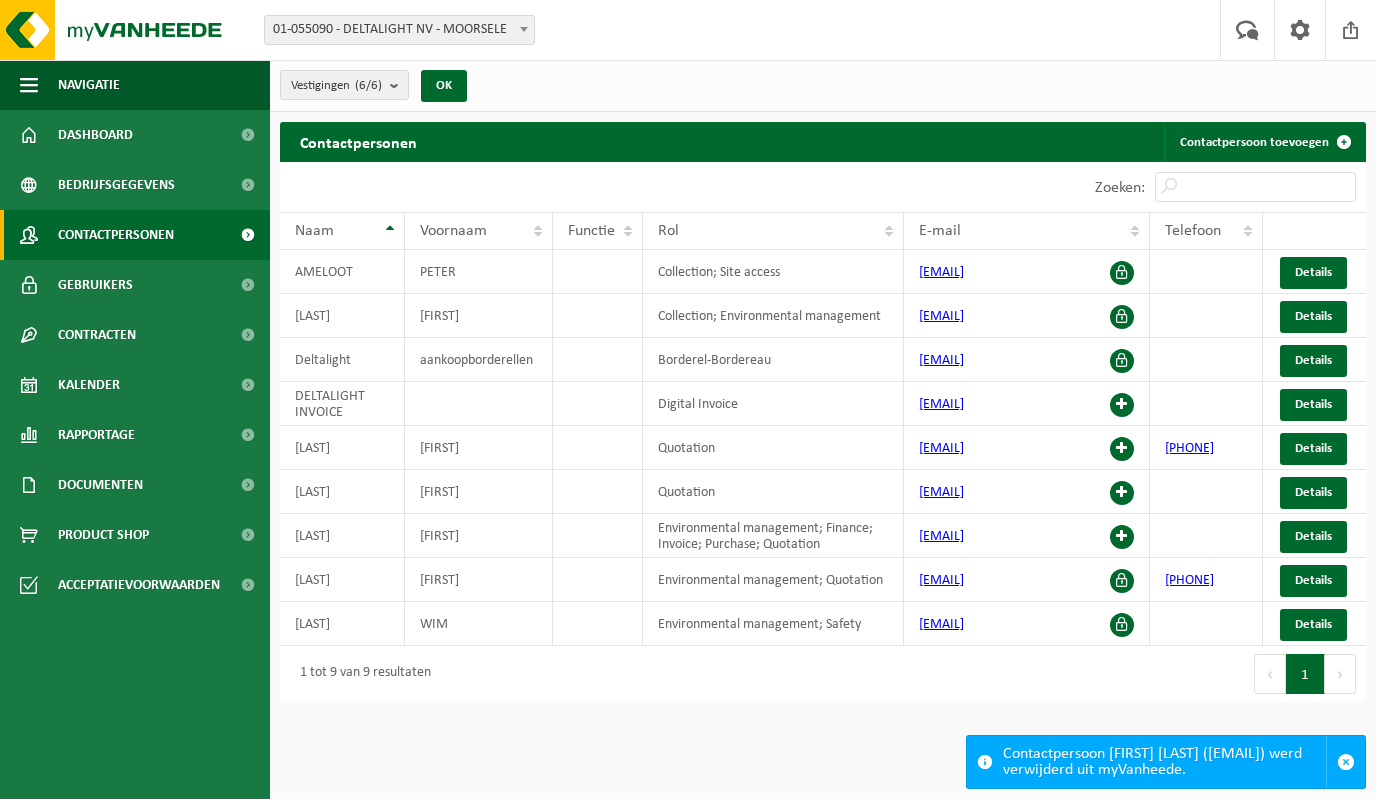 scroll, scrollTop: 0, scrollLeft: 0, axis: both 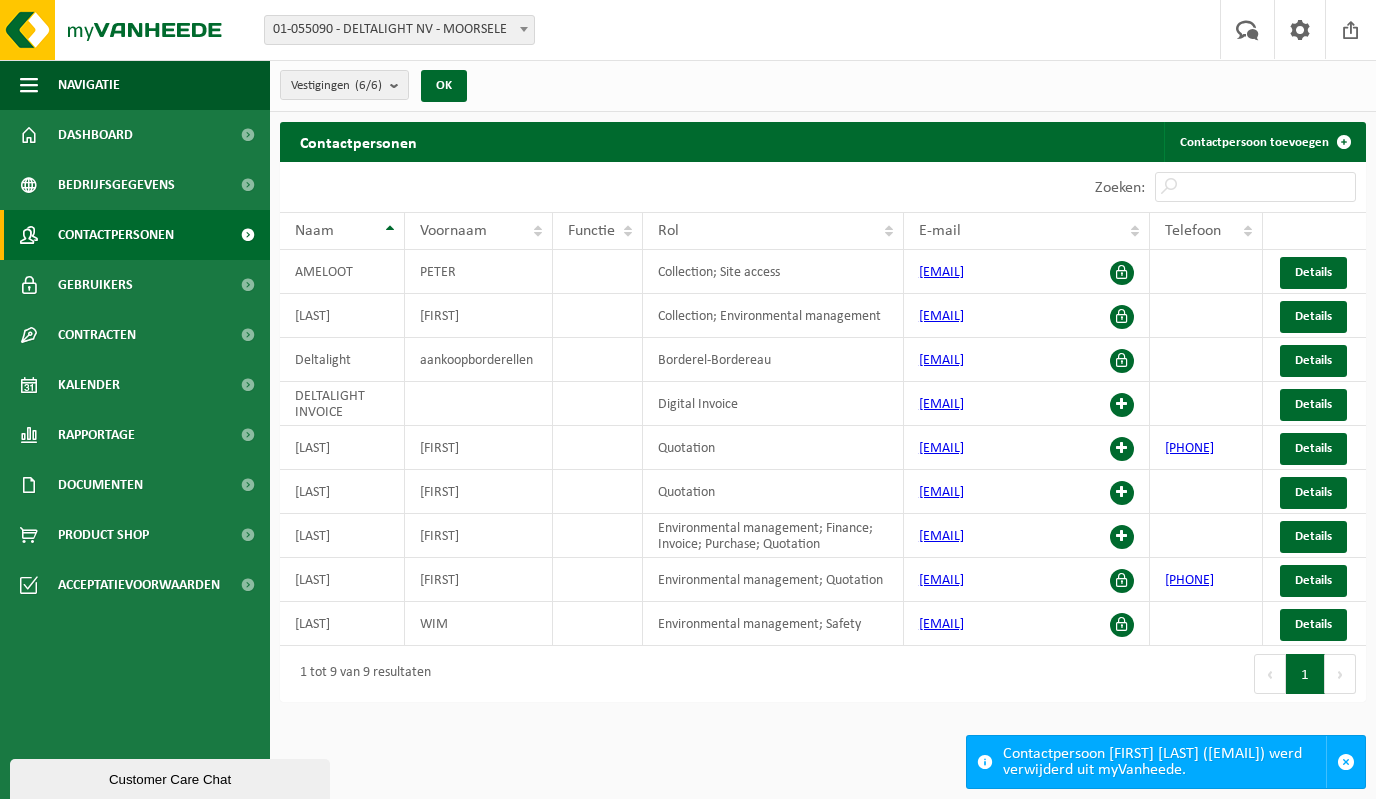 click on "Vestiging:       01-055090 - DELTALIGHT NV - MOORSELE 10-740229 - DELTALIGHT - LEDEGEM 10-937727 - DELTALIGHT - WEVELGEM 10-740232 - DELTALIGHT - ROESELARE 10-740234 - DELTALIGHT - ROESELARE 10-943735 - DELTALIGHT - MOORSELE   01-055090 - DELTALIGHT NV - MOORSELE          Welkom  [FIRST] [LAST]         Uw feedback               Afmelden                     Navigatie                 Uw feedback               Afmelden                 Dashboard               Bedrijfsgegevens               Contactpersonen               Gebruikers               Contracten               Actieve contracten             Historiek contracten                 Kalender               Rapportage               In grafiekvorm             In lijstvorm                 Documenten               Facturen             Documenten                 Product Shop               Acceptatievoorwaarden                                   Vestigingen  (6/6)               Alles selecteren   Alles deselecteren   Actieve selecteren" at bounding box center [688, 399] 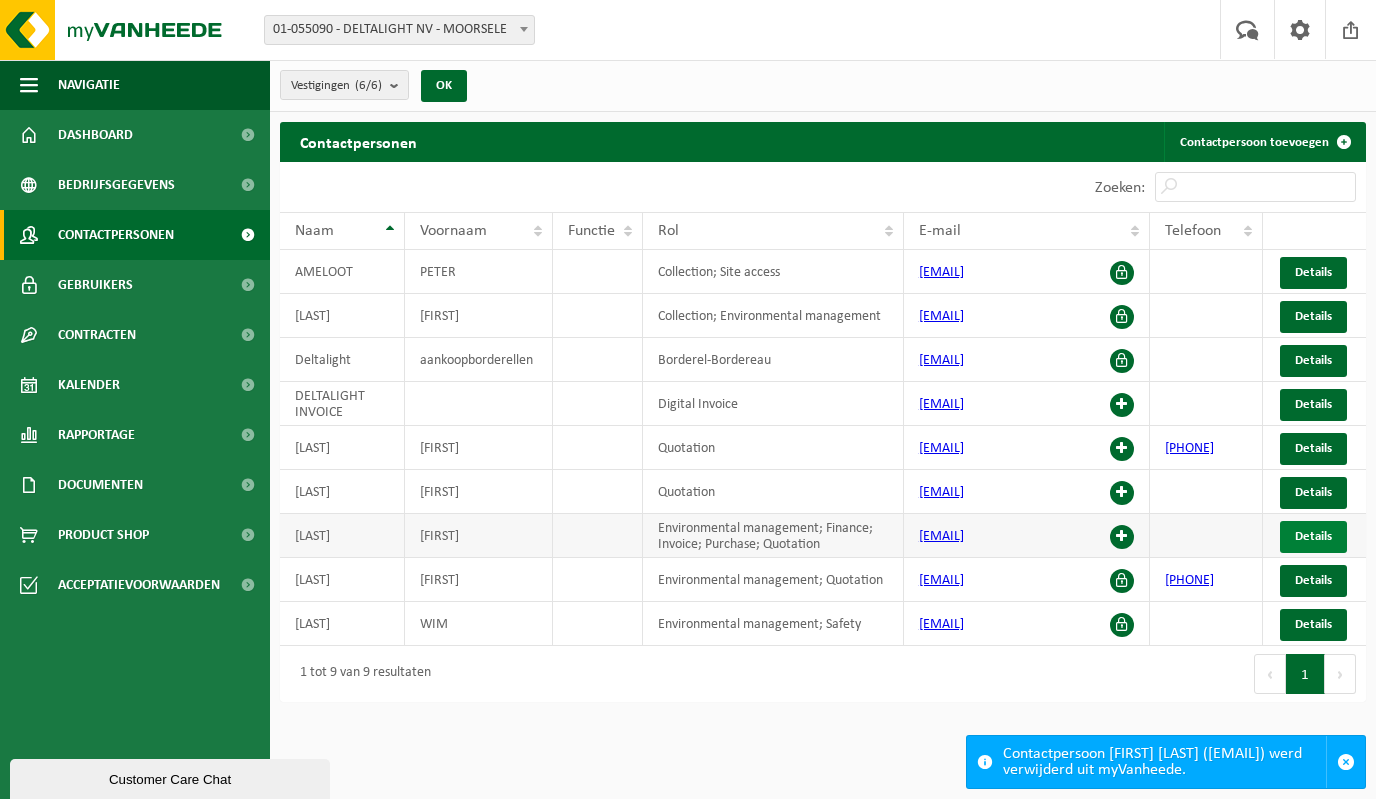 click on "Details" at bounding box center (1313, 537) 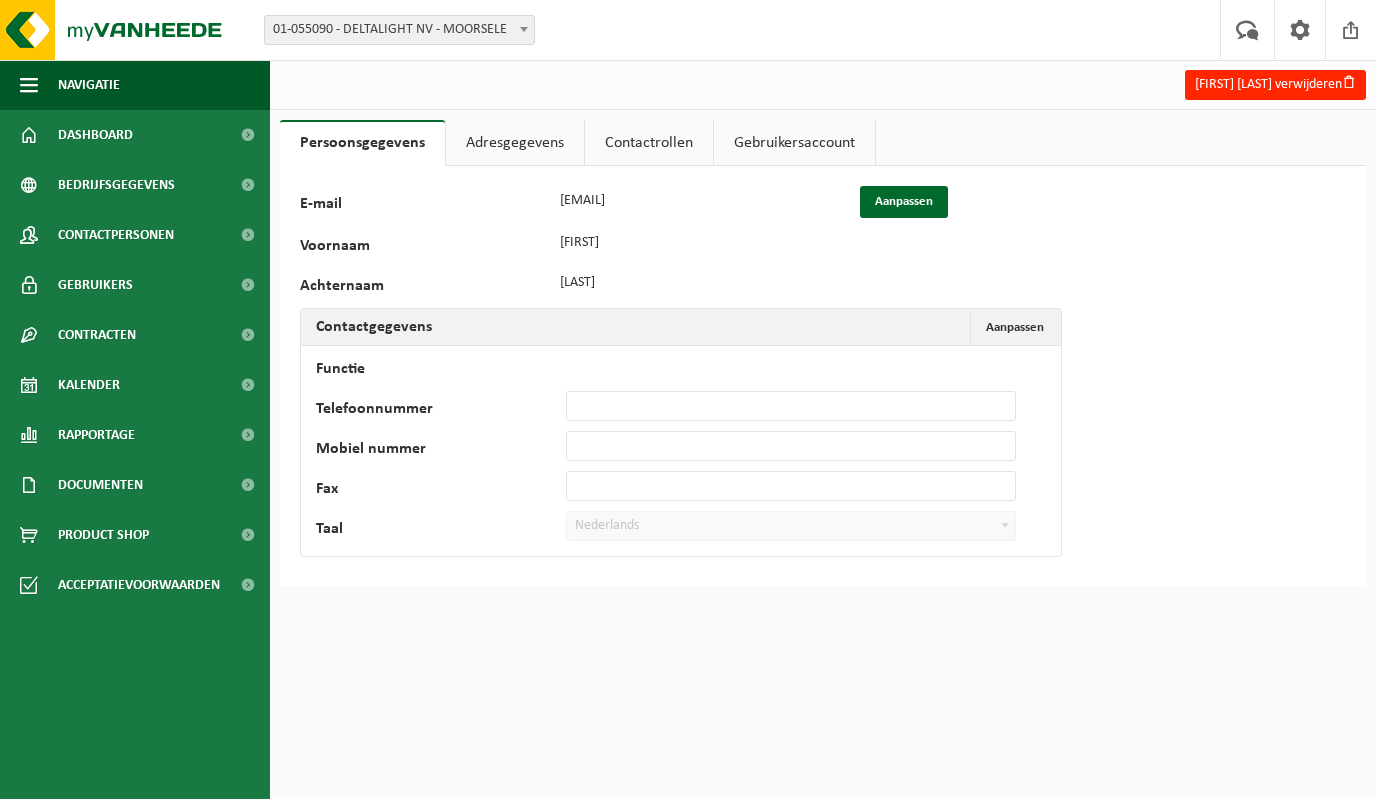 scroll, scrollTop: 0, scrollLeft: 0, axis: both 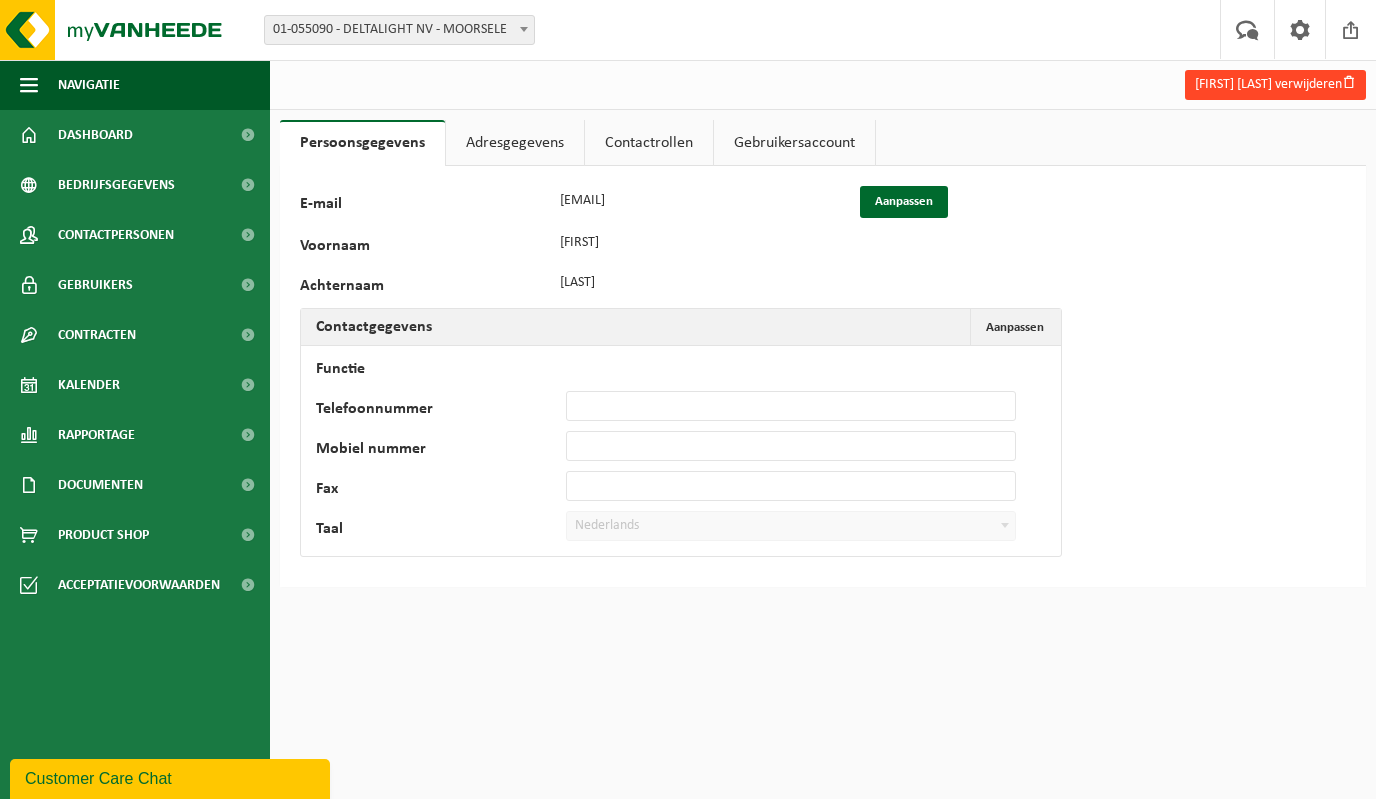 click on "[FIRST] [LAST] verwijderen" at bounding box center [1275, 85] 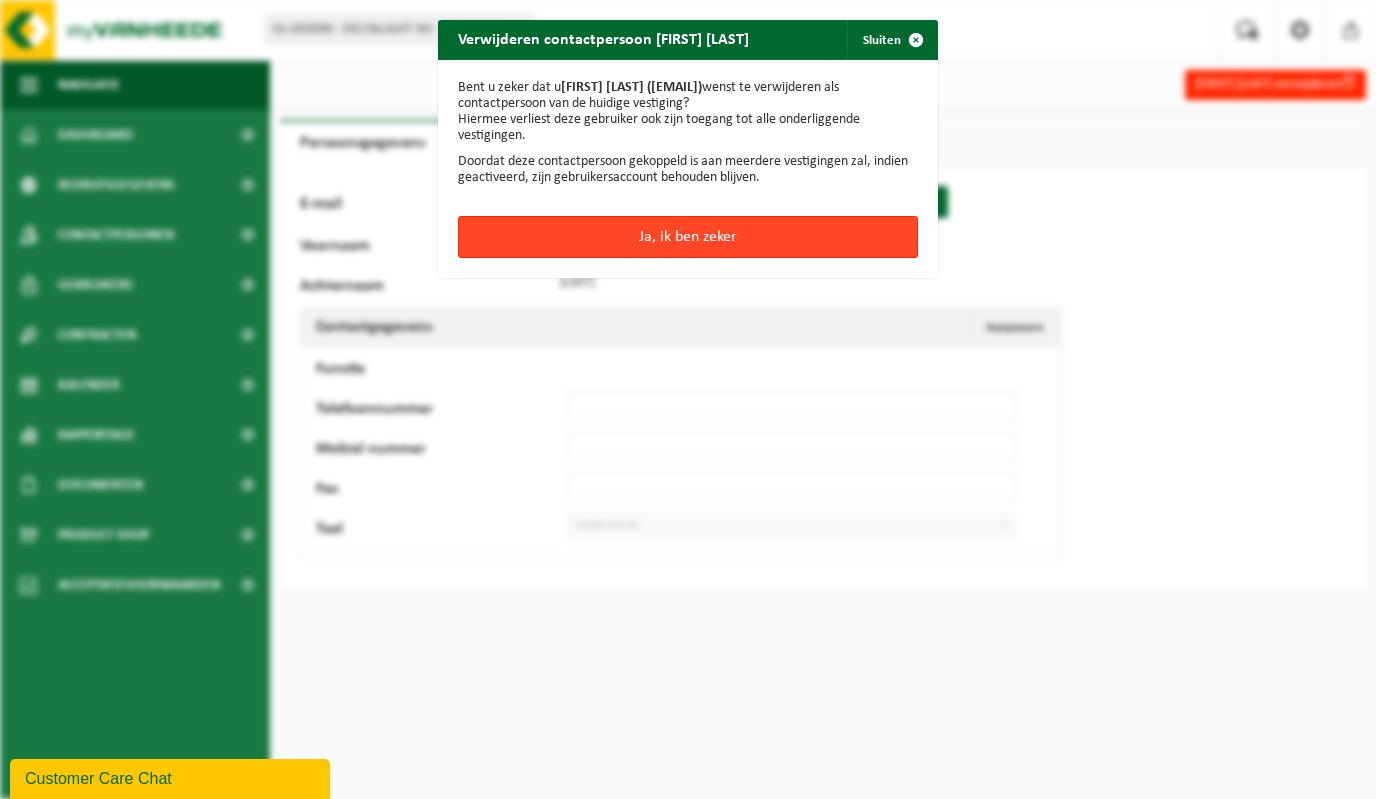 click on "Ja, ik ben zeker" at bounding box center (688, 237) 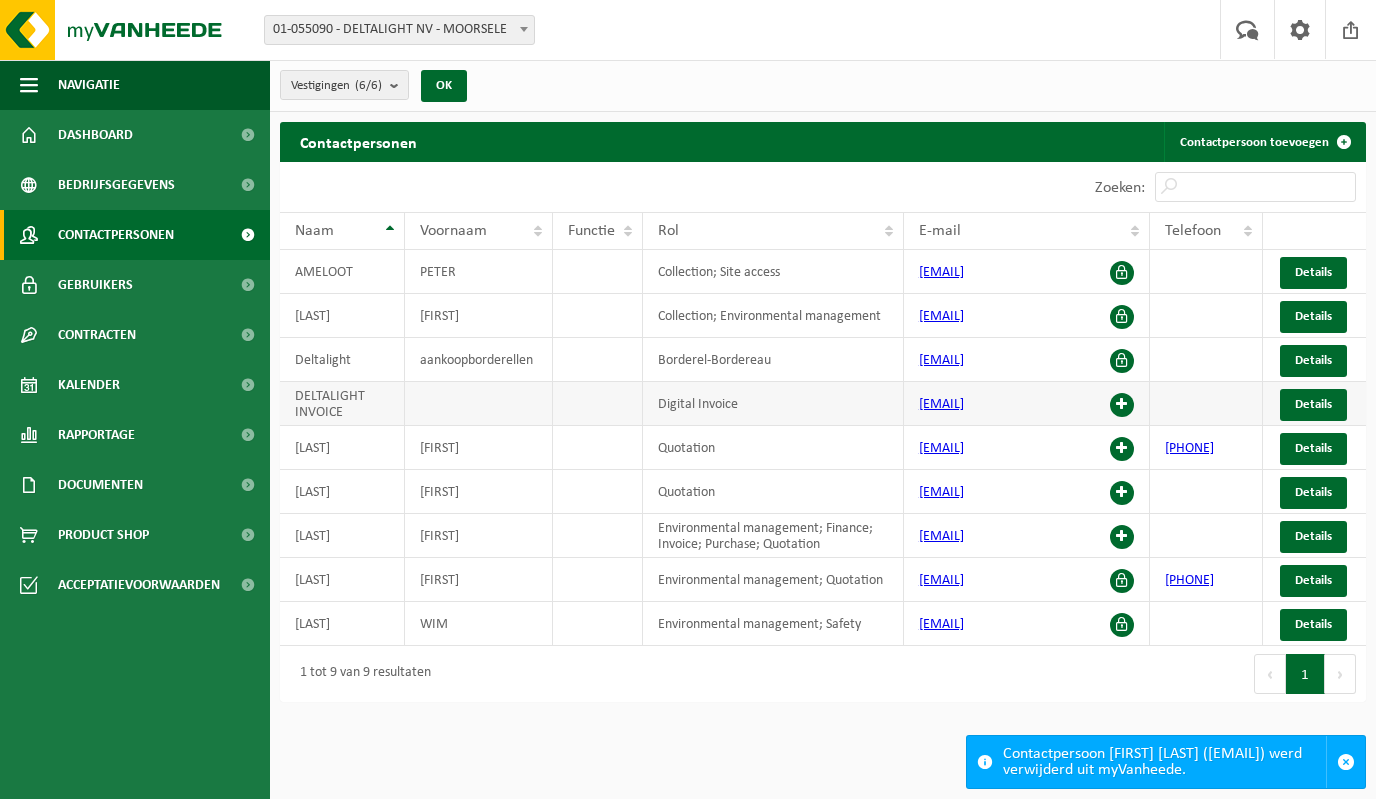scroll, scrollTop: 0, scrollLeft: 0, axis: both 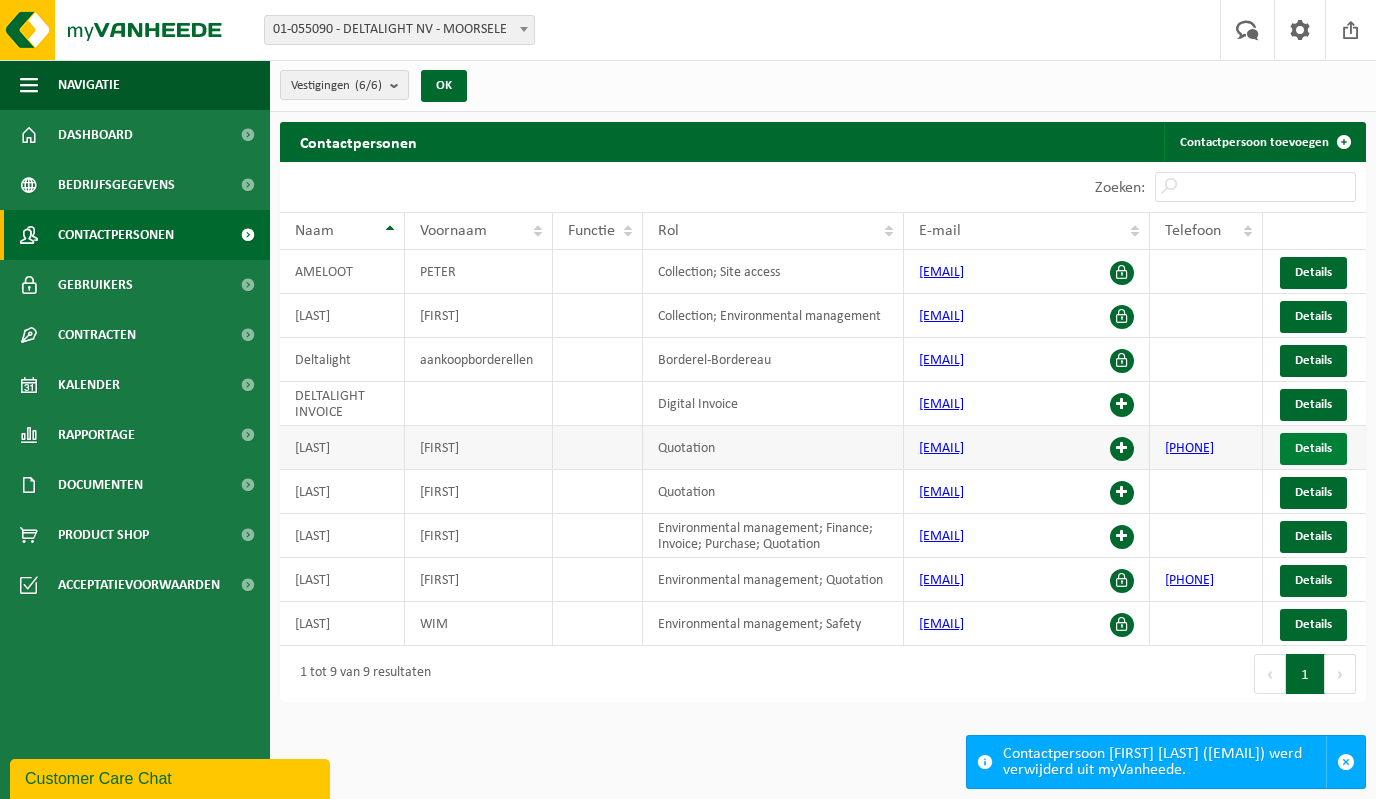 click on "Details" at bounding box center (1313, 449) 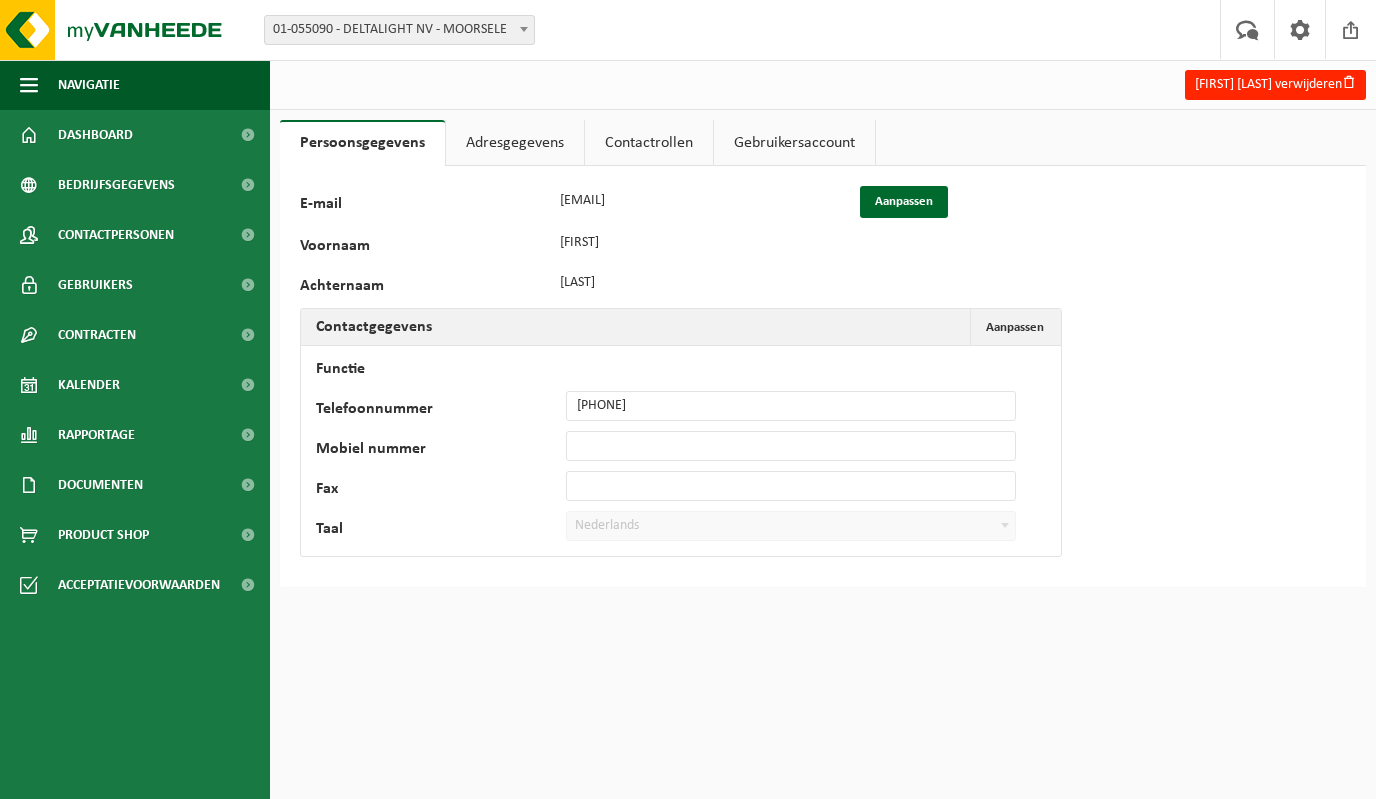 scroll, scrollTop: 0, scrollLeft: 0, axis: both 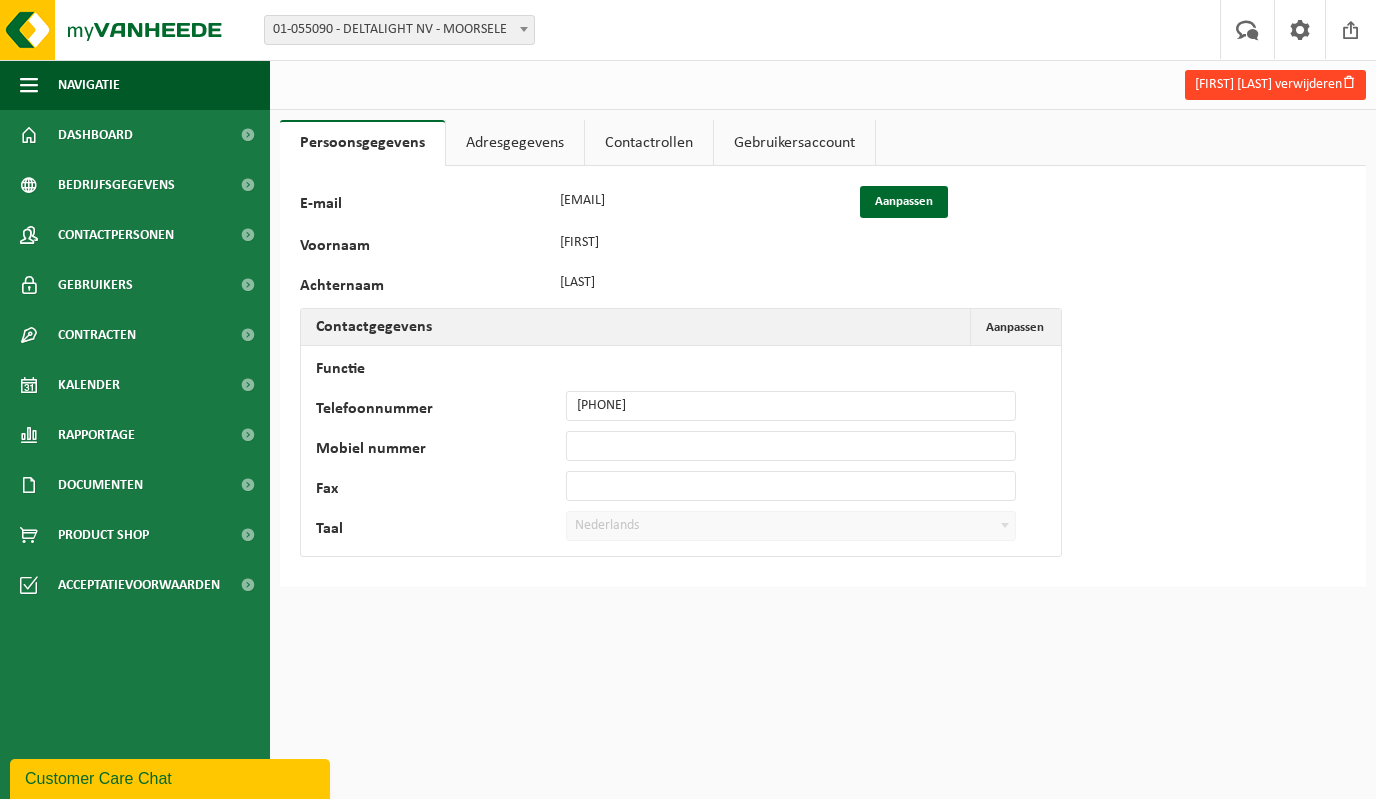 click on "[FIRST] [LAST] verwijderen" at bounding box center (1275, 85) 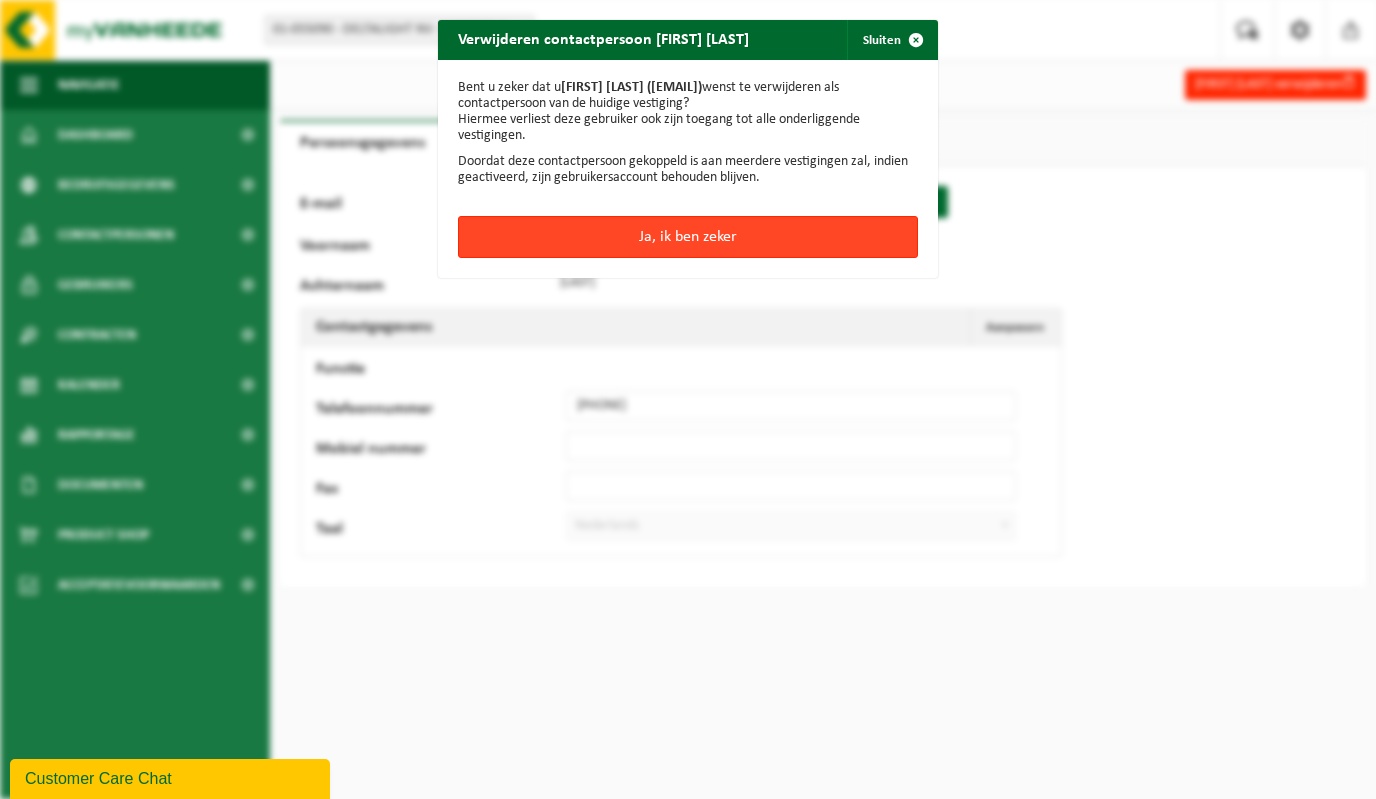 click on "Ja, ik ben zeker" at bounding box center (688, 237) 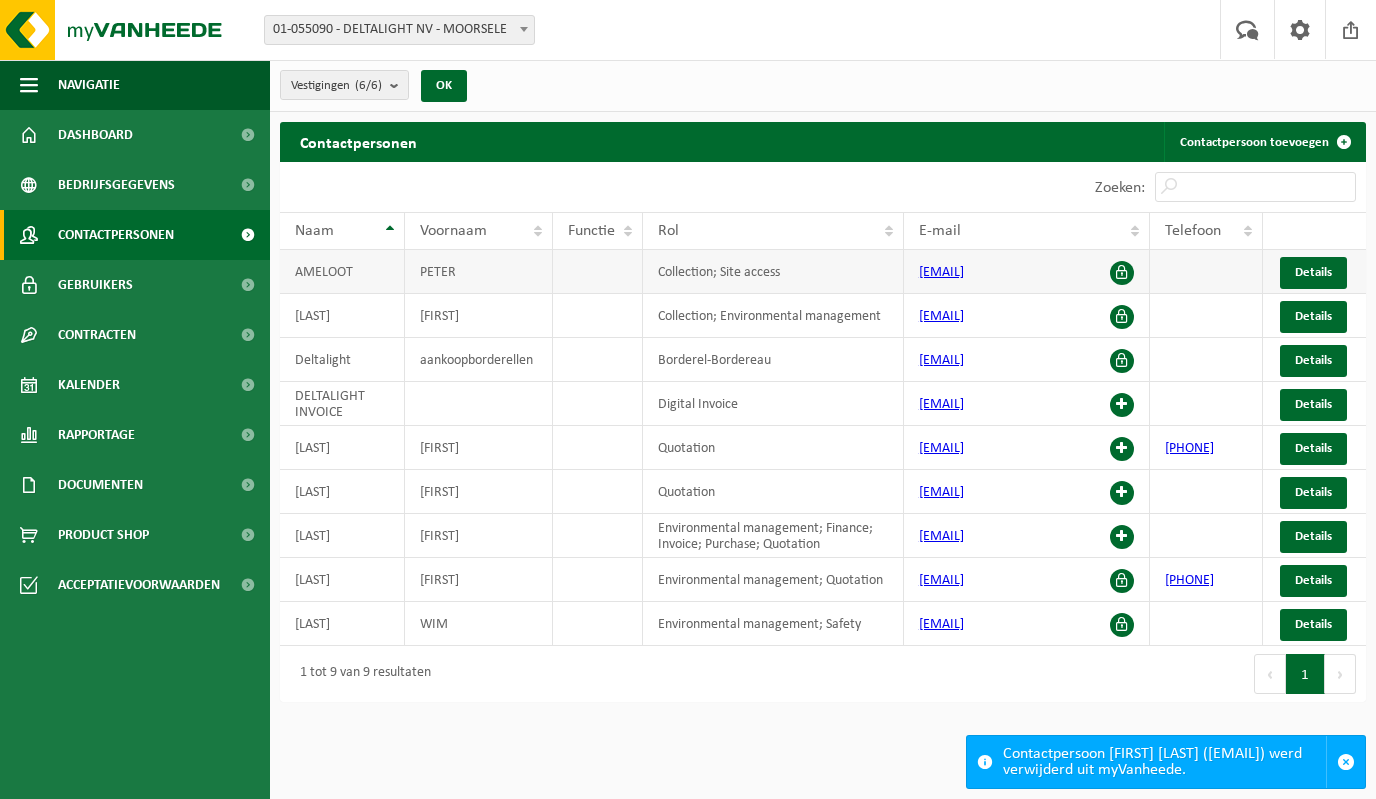 scroll, scrollTop: 0, scrollLeft: 0, axis: both 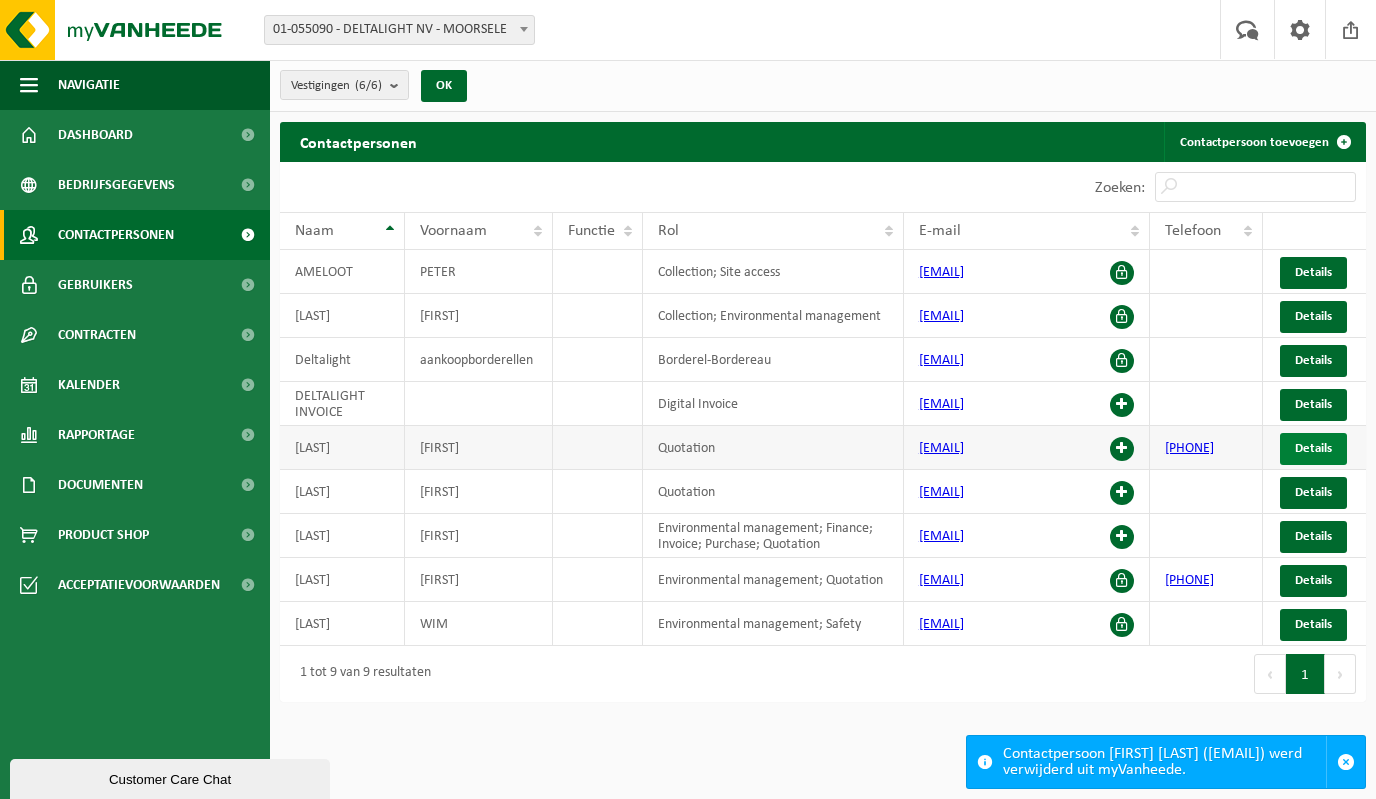 click on "Details" at bounding box center [1313, 448] 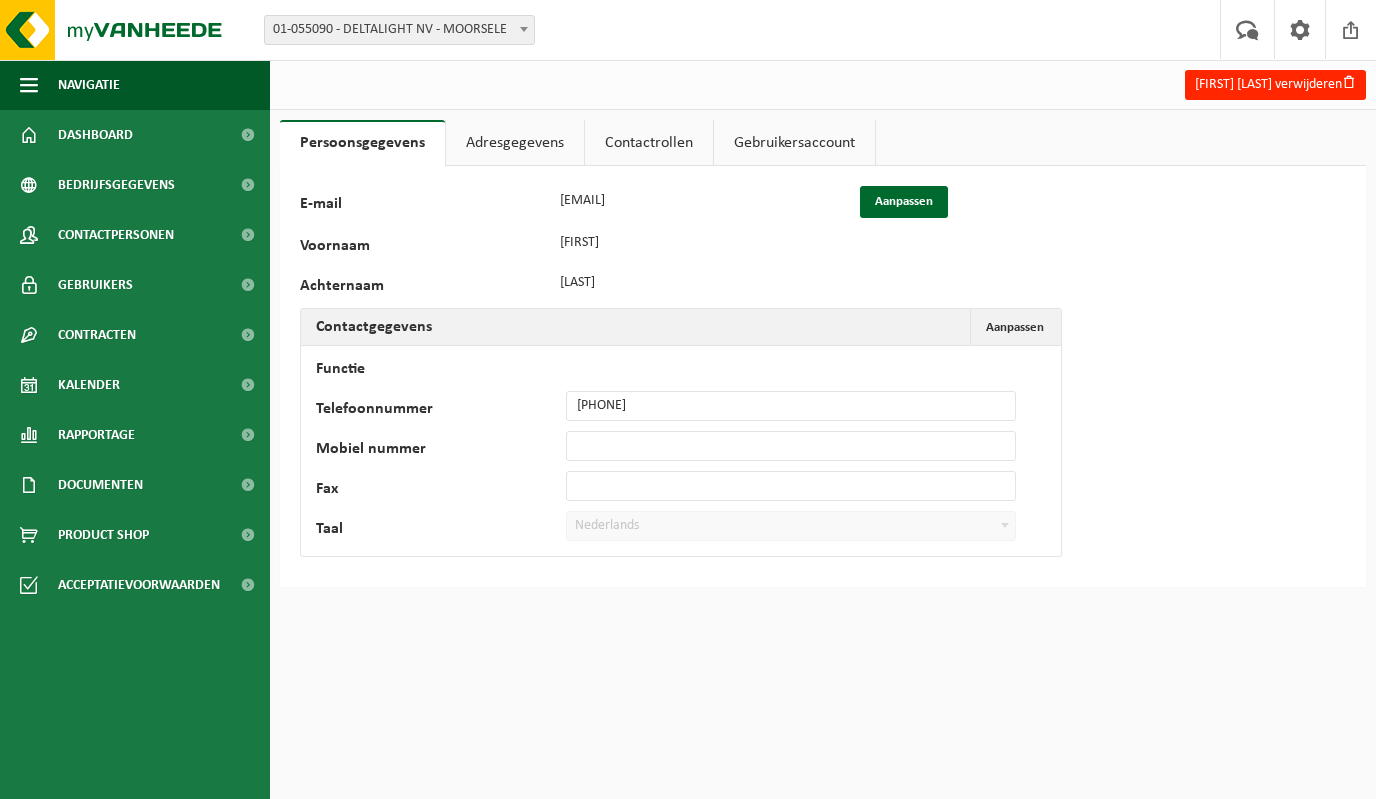 scroll, scrollTop: 0, scrollLeft: 0, axis: both 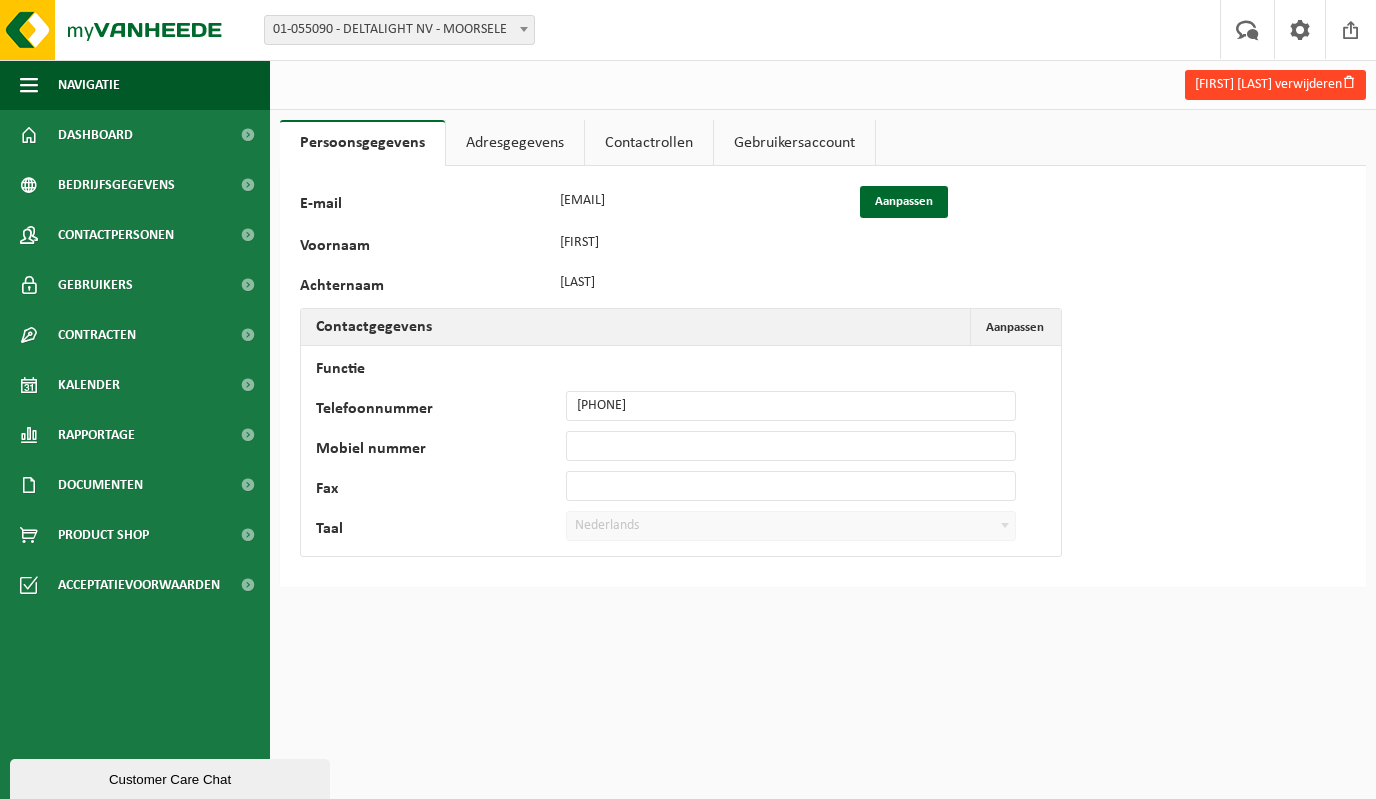 click on "[FIRST] [LAST] verwijderen" at bounding box center [1275, 85] 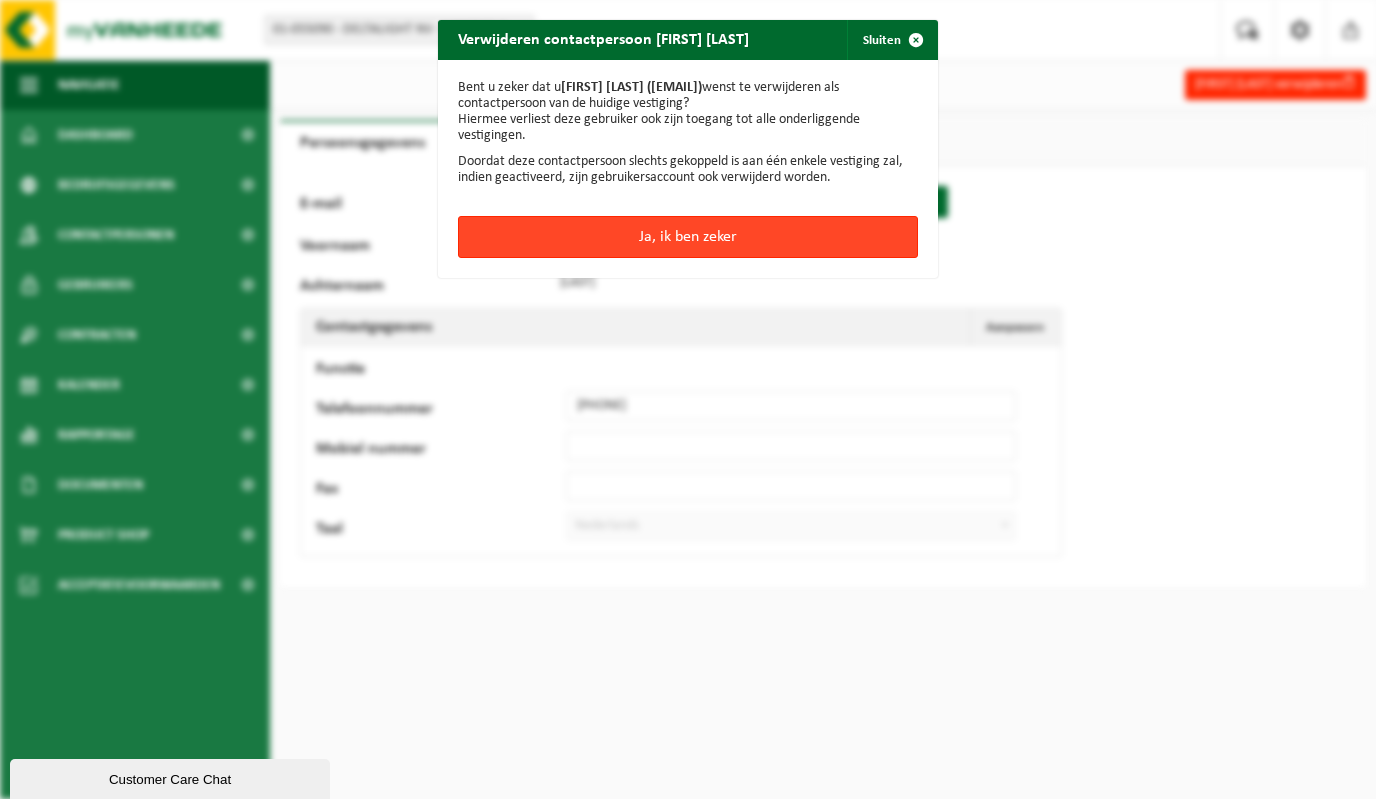 click on "Ja, ik ben zeker" at bounding box center (688, 237) 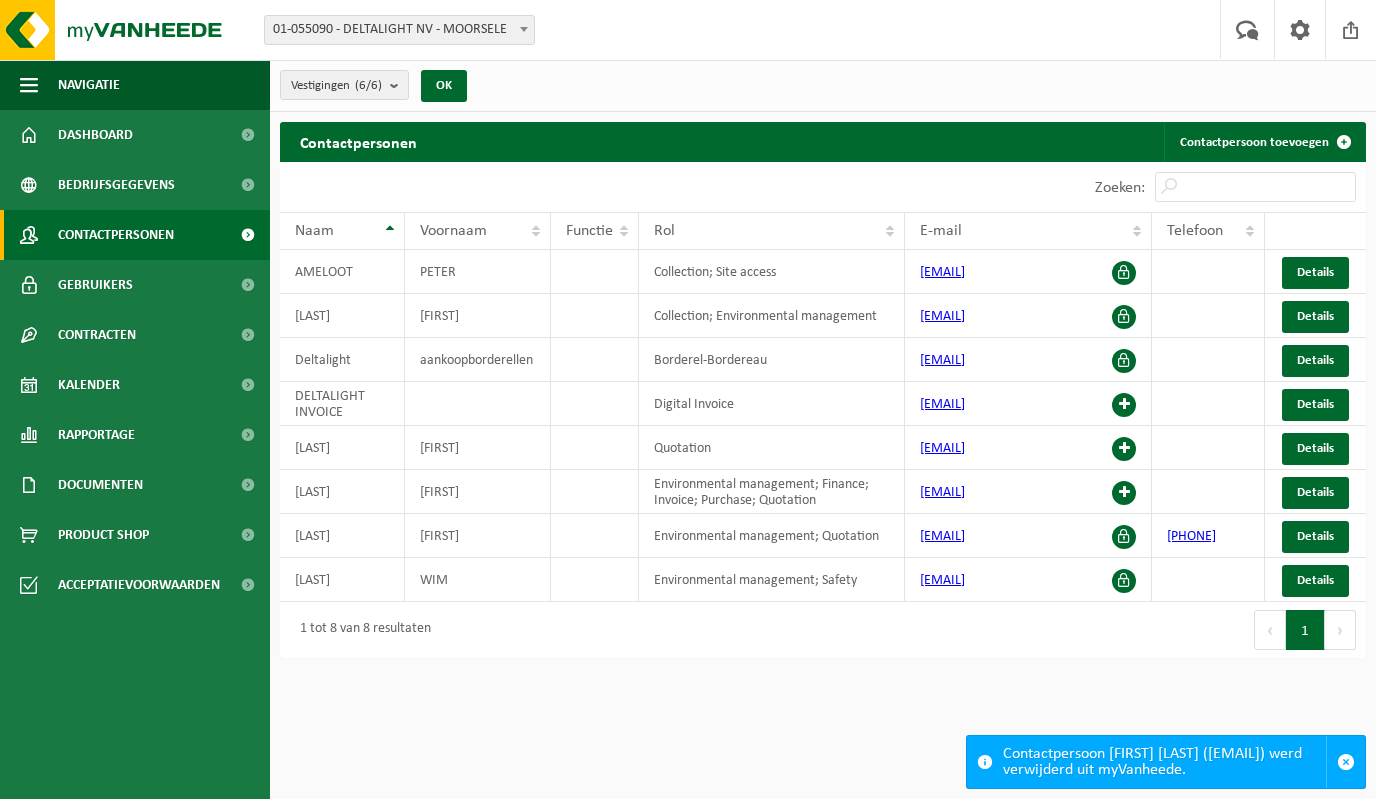scroll, scrollTop: 0, scrollLeft: 0, axis: both 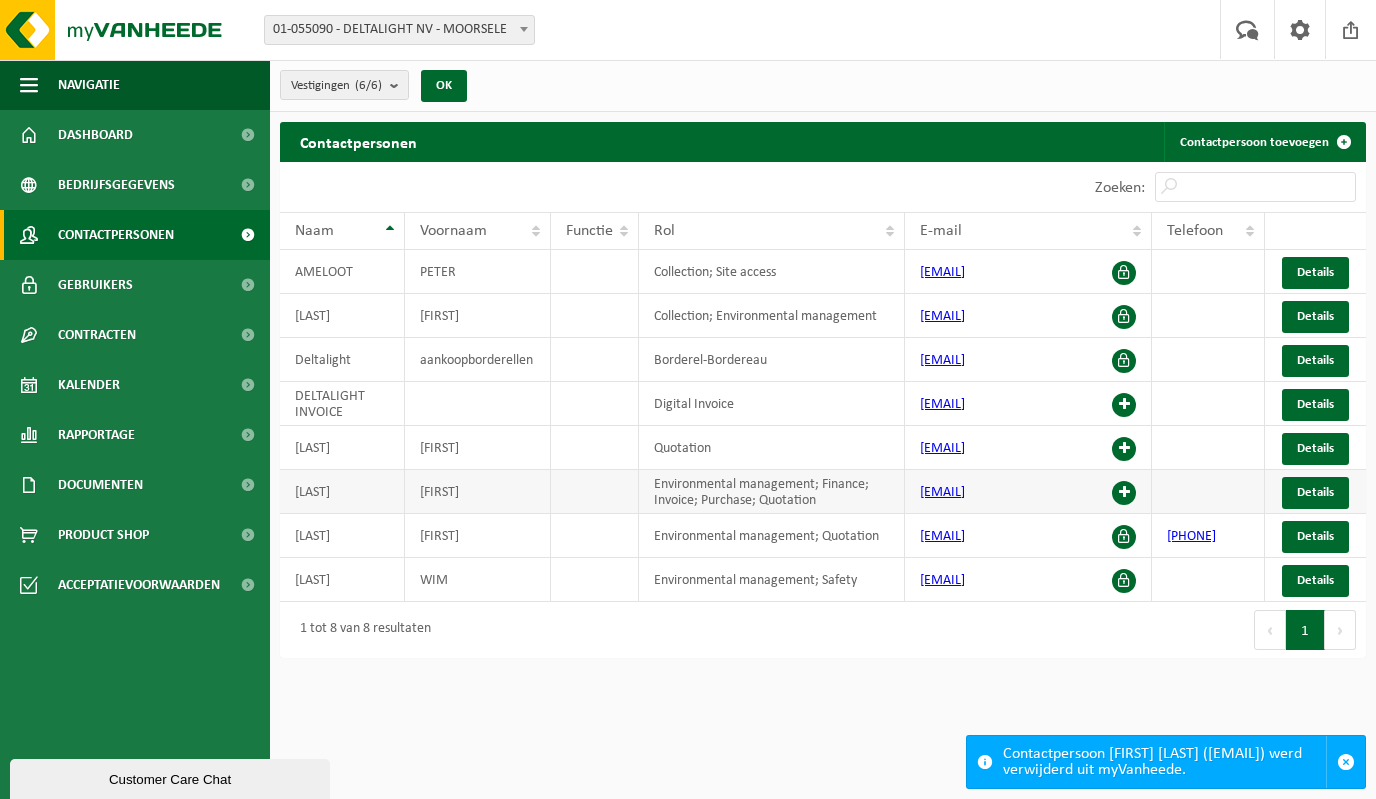 click on "Details" at bounding box center [1315, 492] 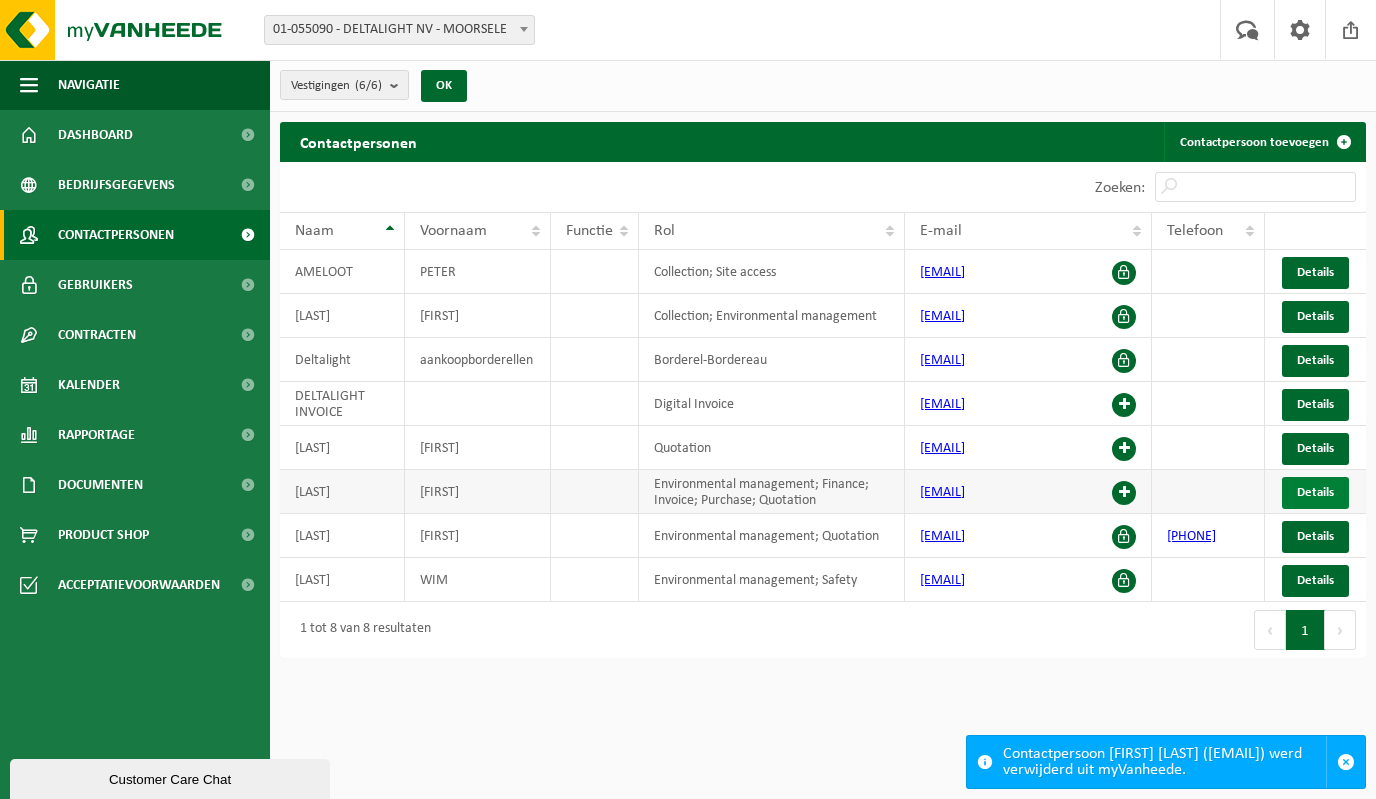 click on "Details" at bounding box center (1315, 493) 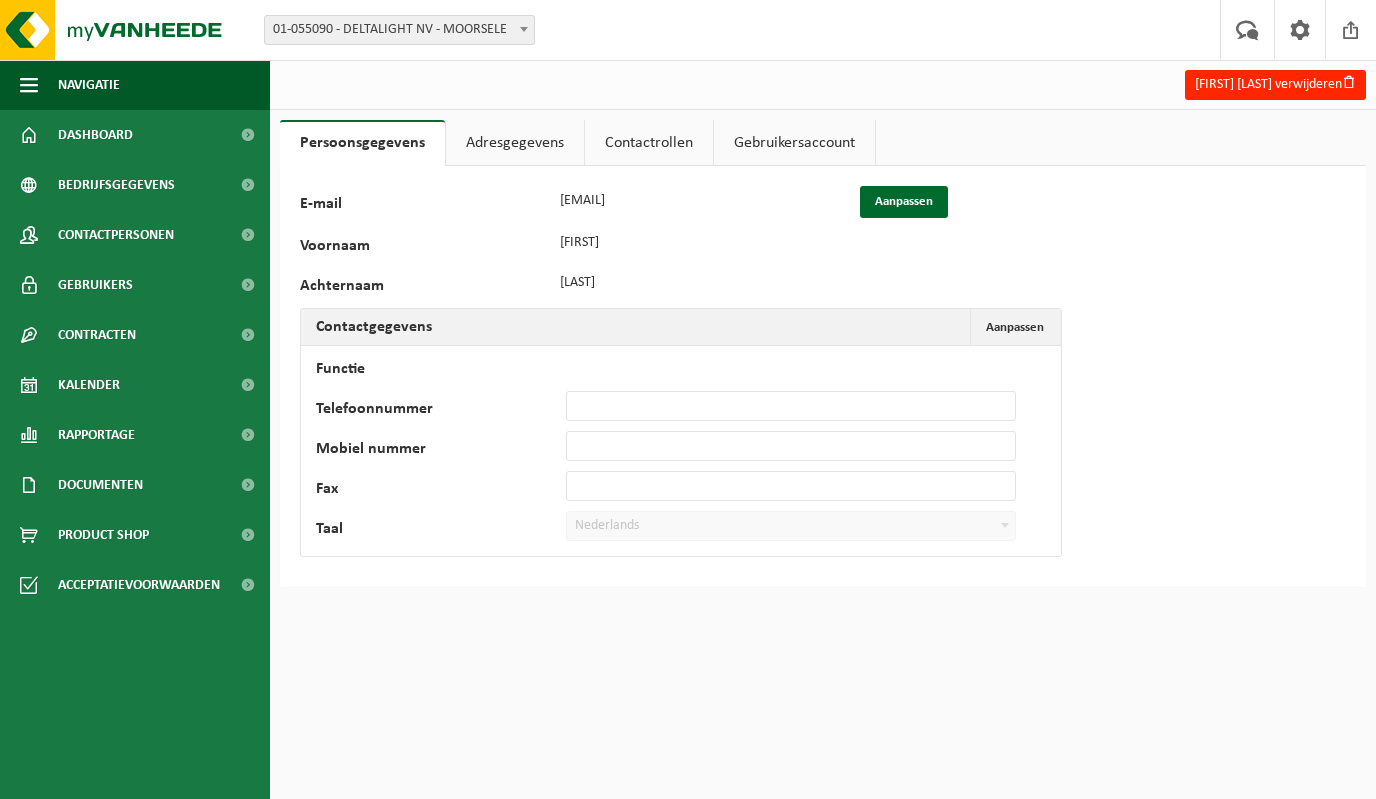 scroll, scrollTop: 0, scrollLeft: 0, axis: both 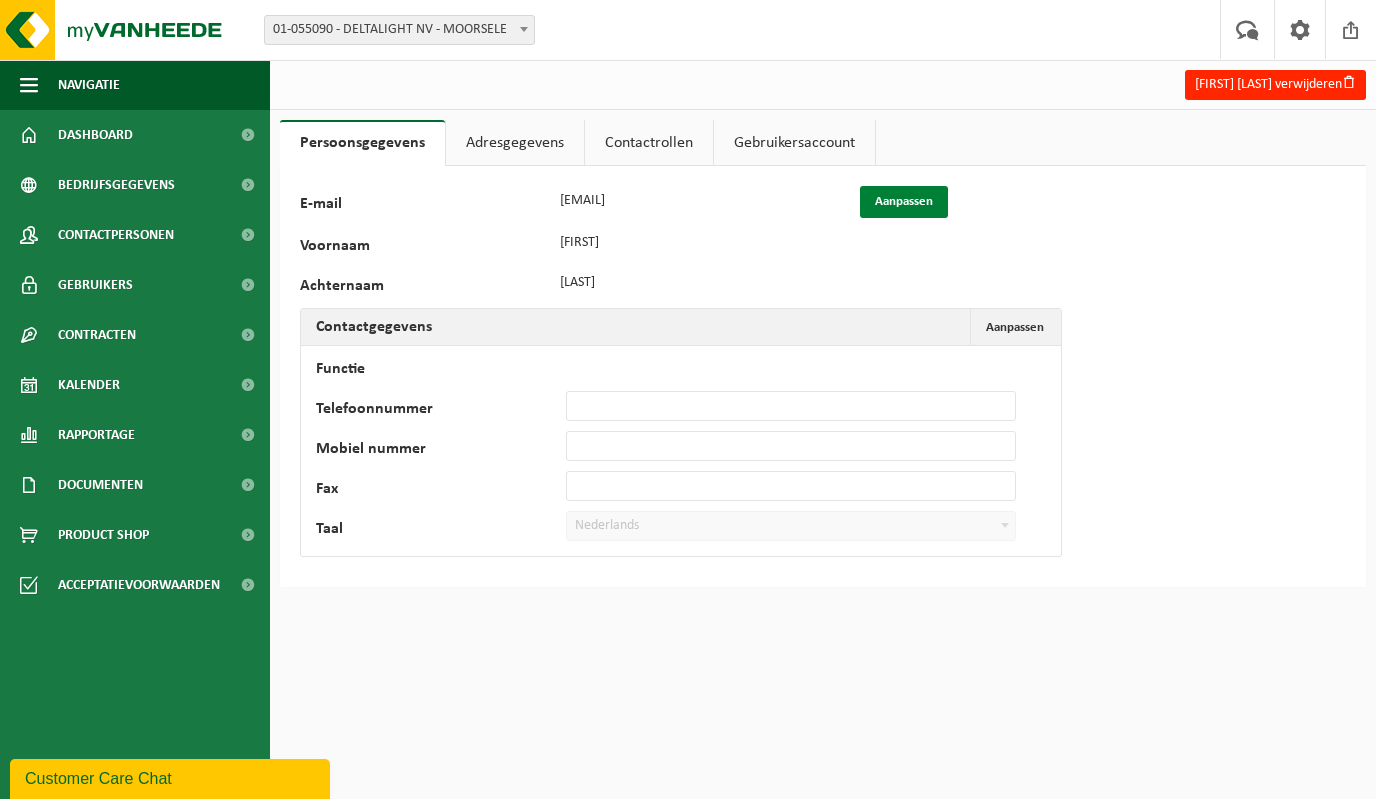 click on "Aanpassen" at bounding box center (904, 202) 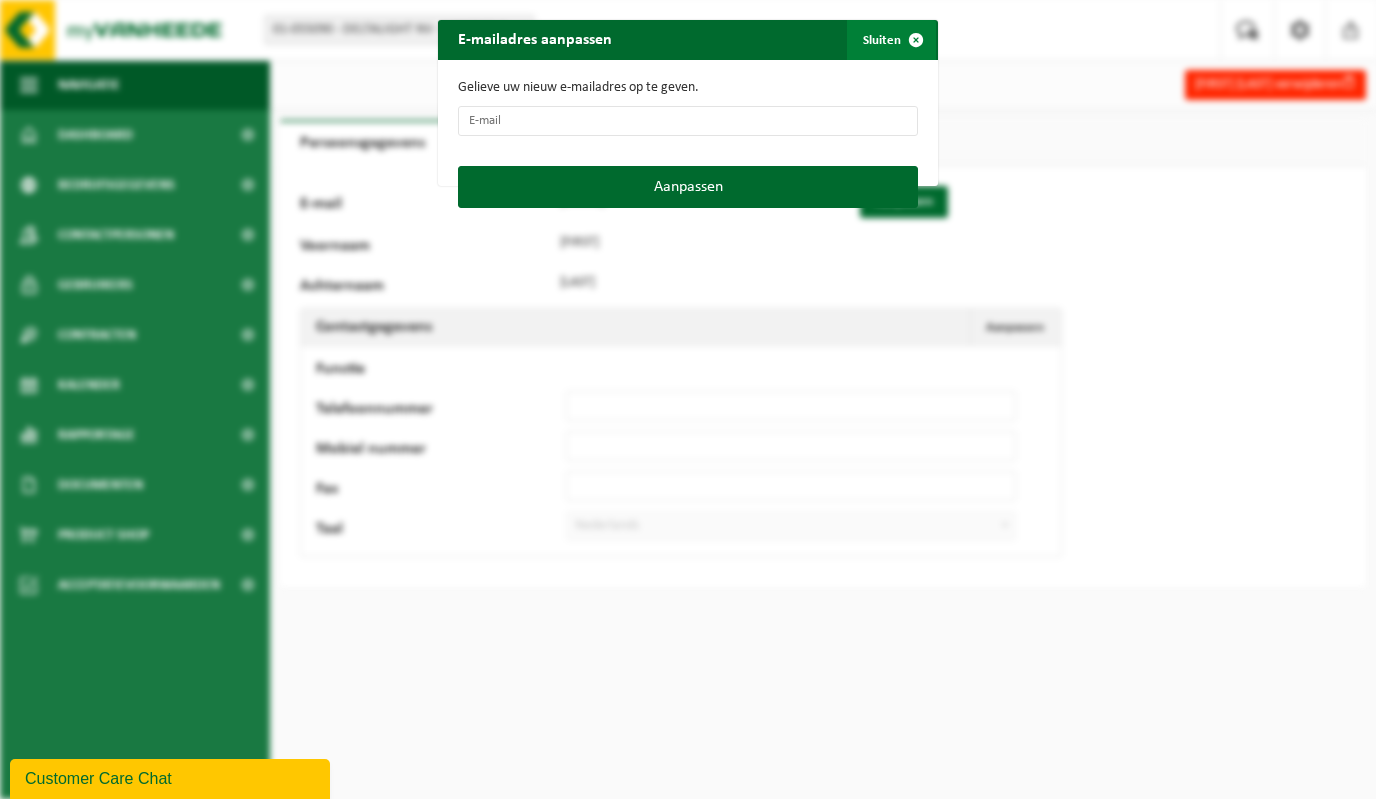 click on "Sluiten" at bounding box center (891, 40) 